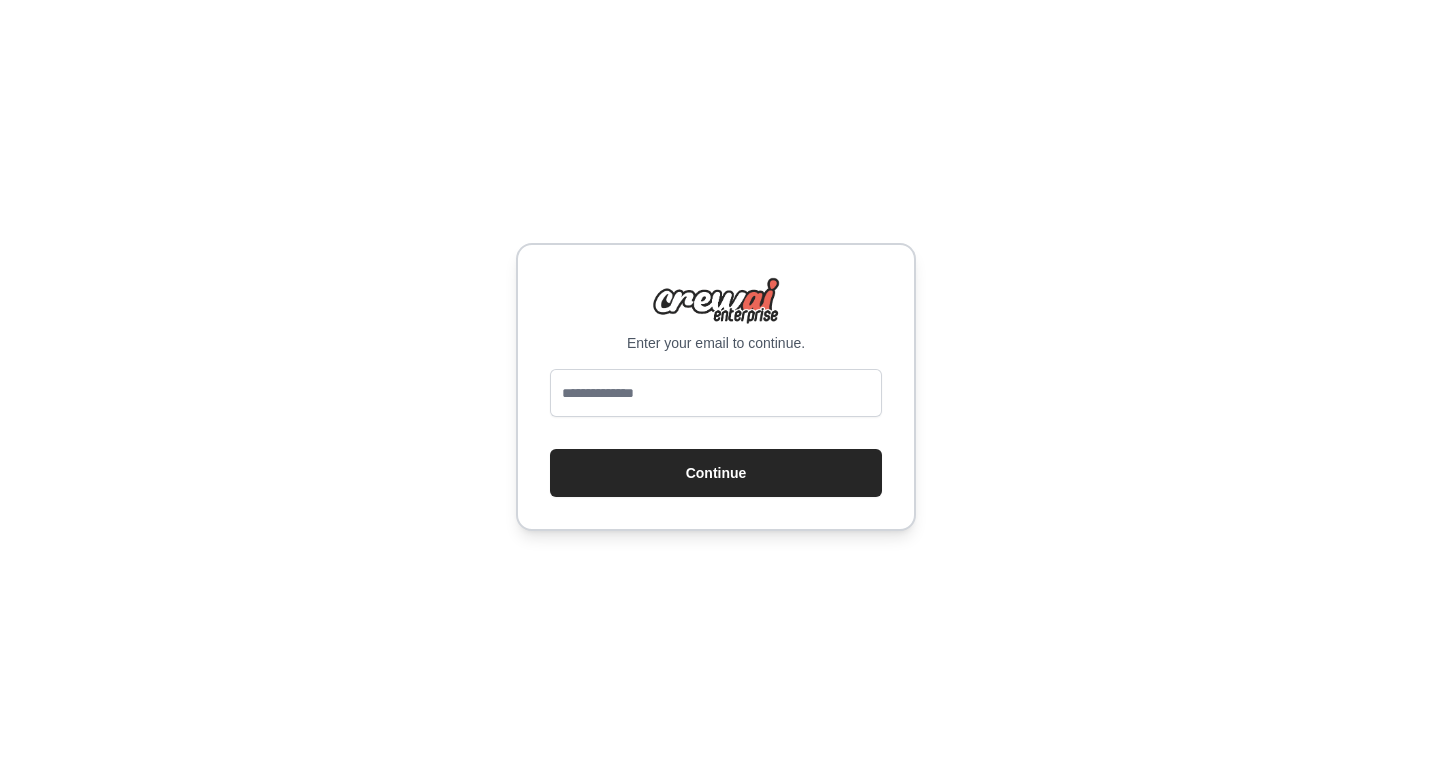 scroll, scrollTop: 0, scrollLeft: 0, axis: both 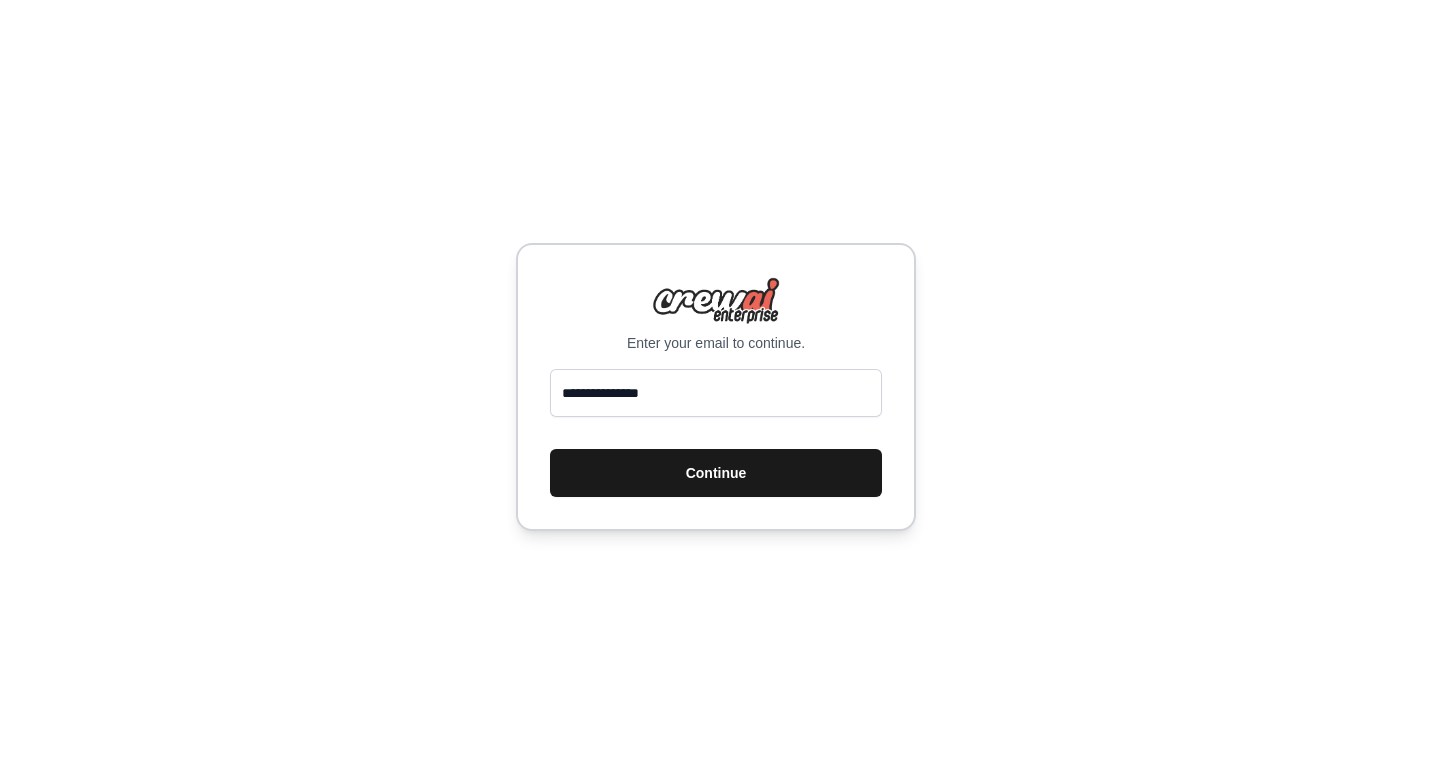 click on "Continue" at bounding box center (716, 473) 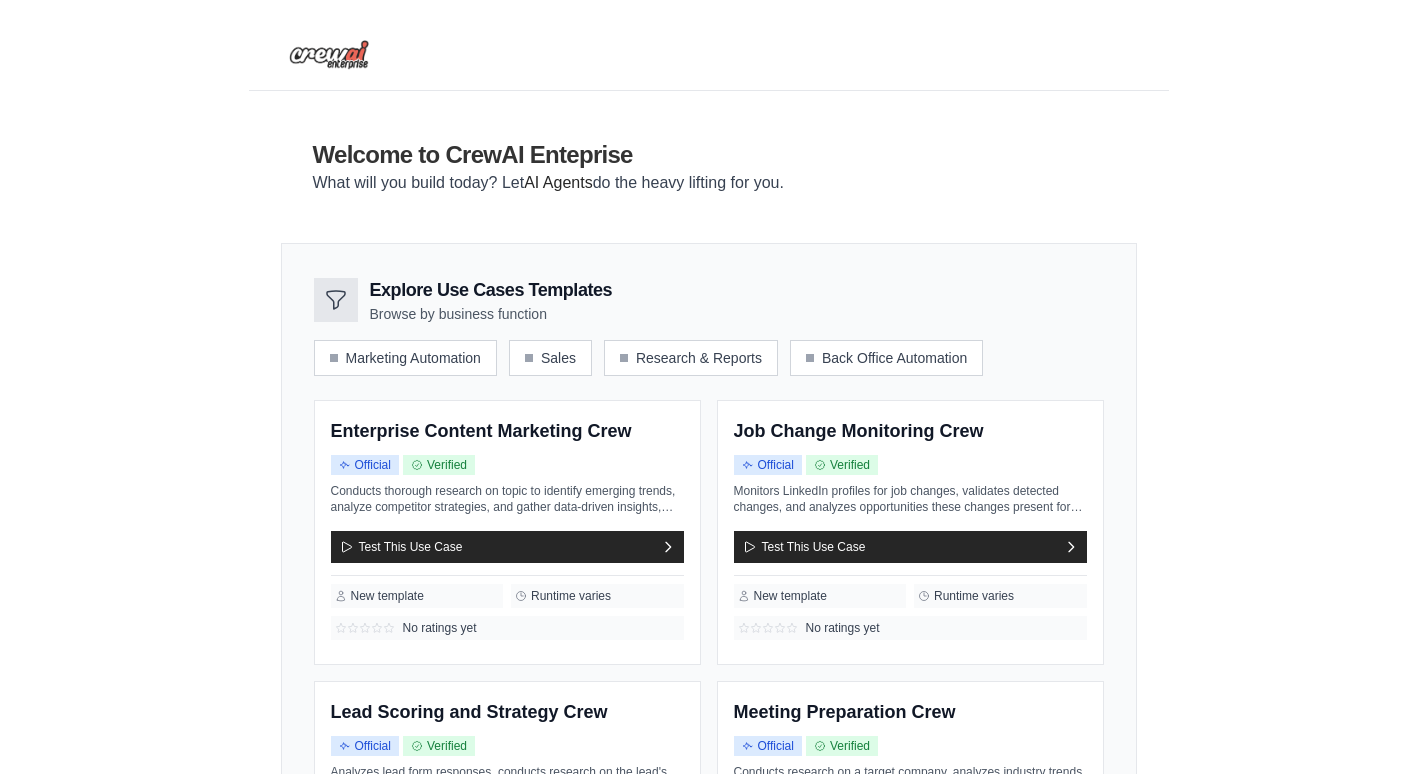 scroll, scrollTop: 0, scrollLeft: 0, axis: both 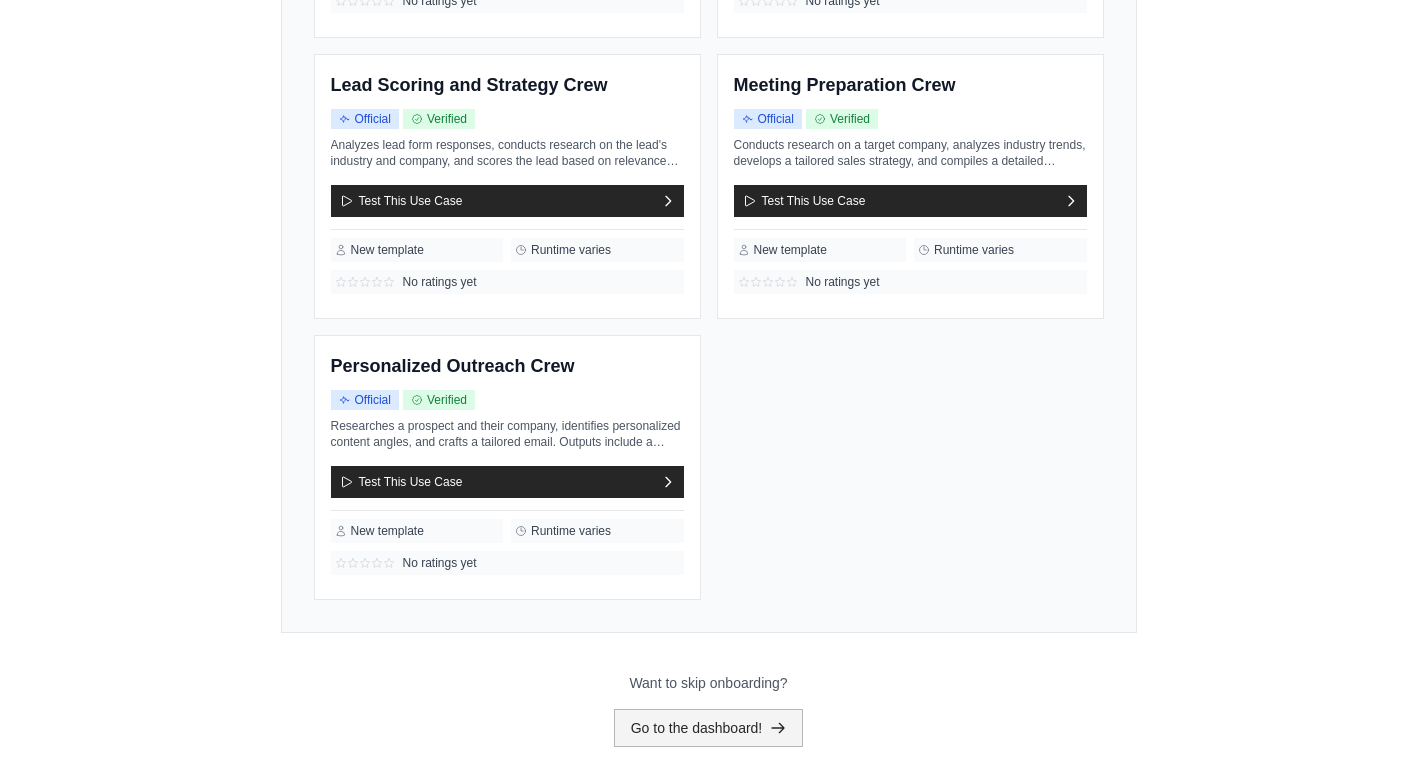 click on "Go to the dashboard!" at bounding box center (709, 728) 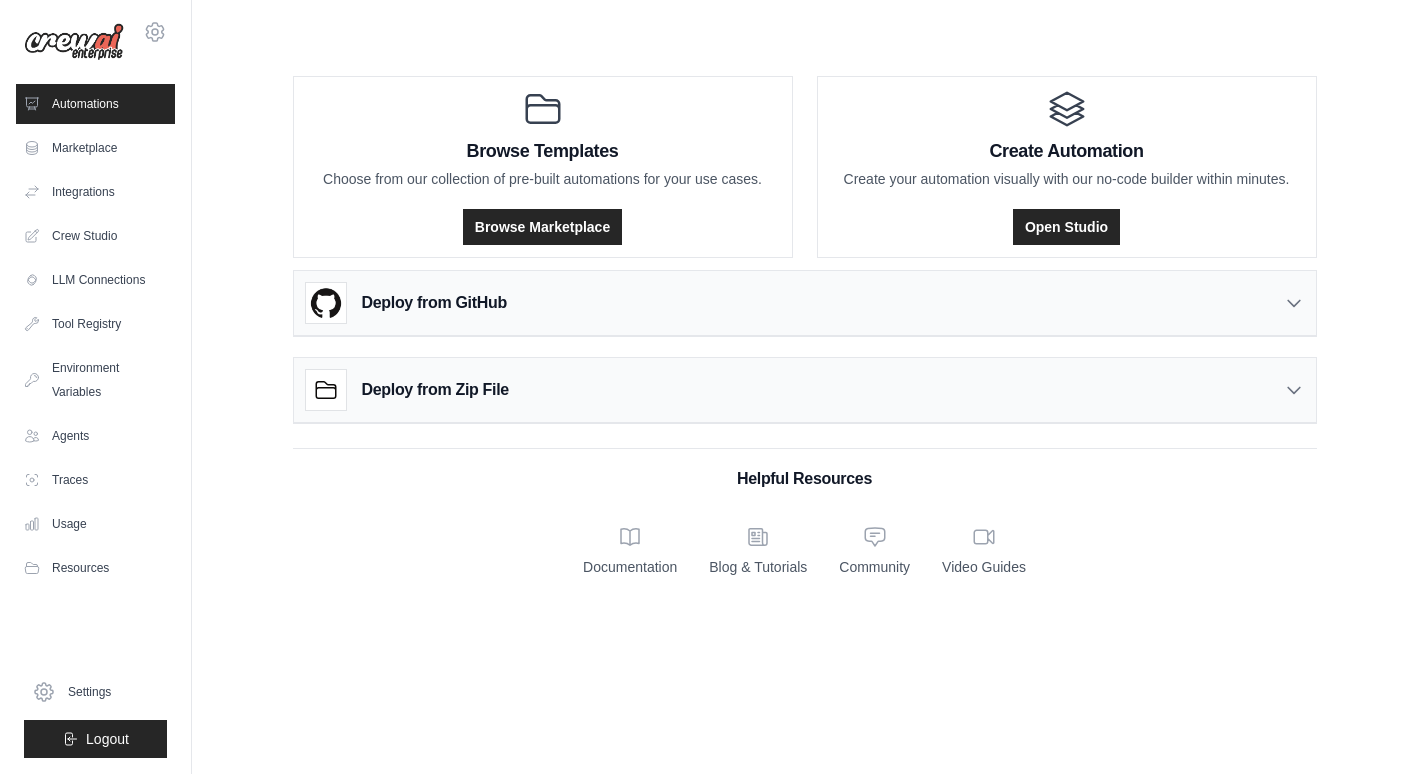 scroll, scrollTop: 0, scrollLeft: 0, axis: both 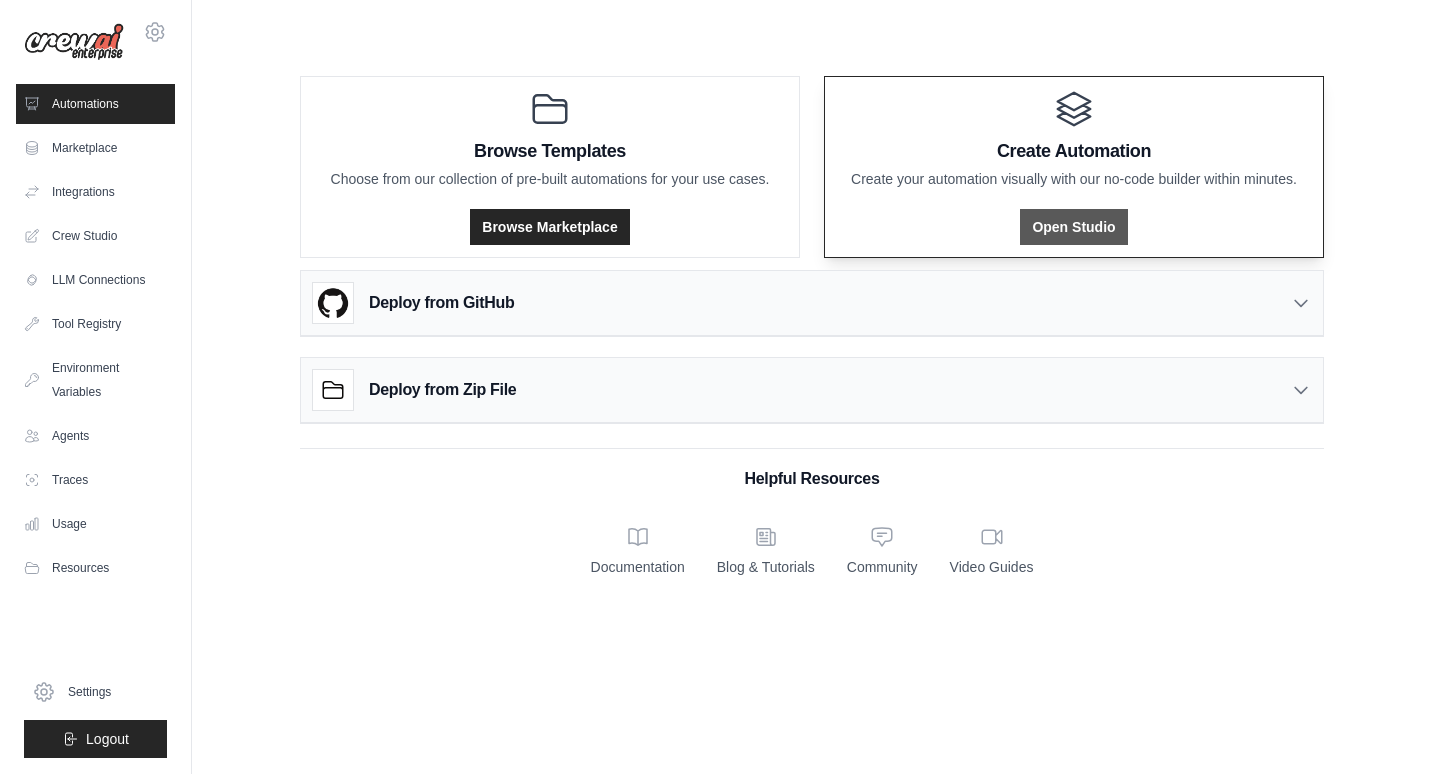 click on "Open Studio" at bounding box center [1073, 227] 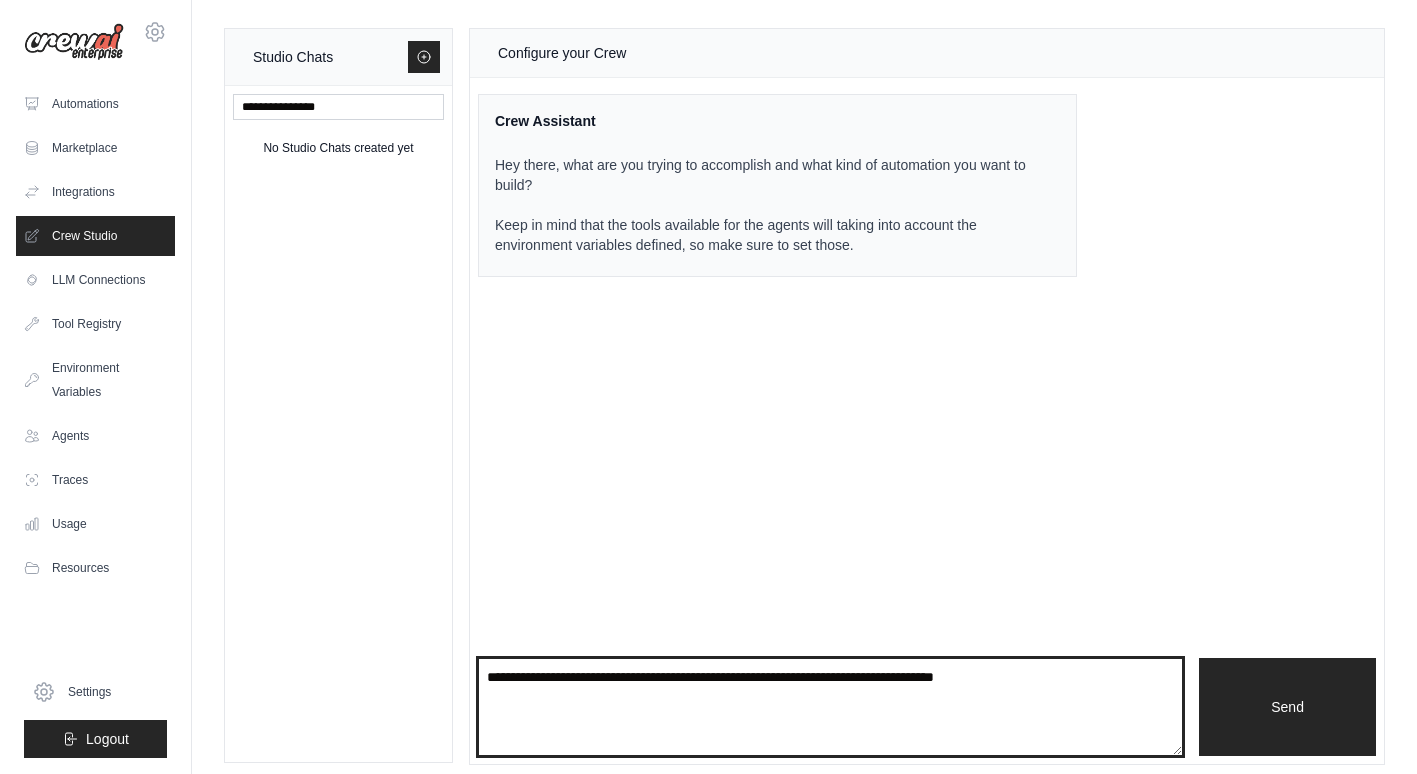 click at bounding box center (830, 707) 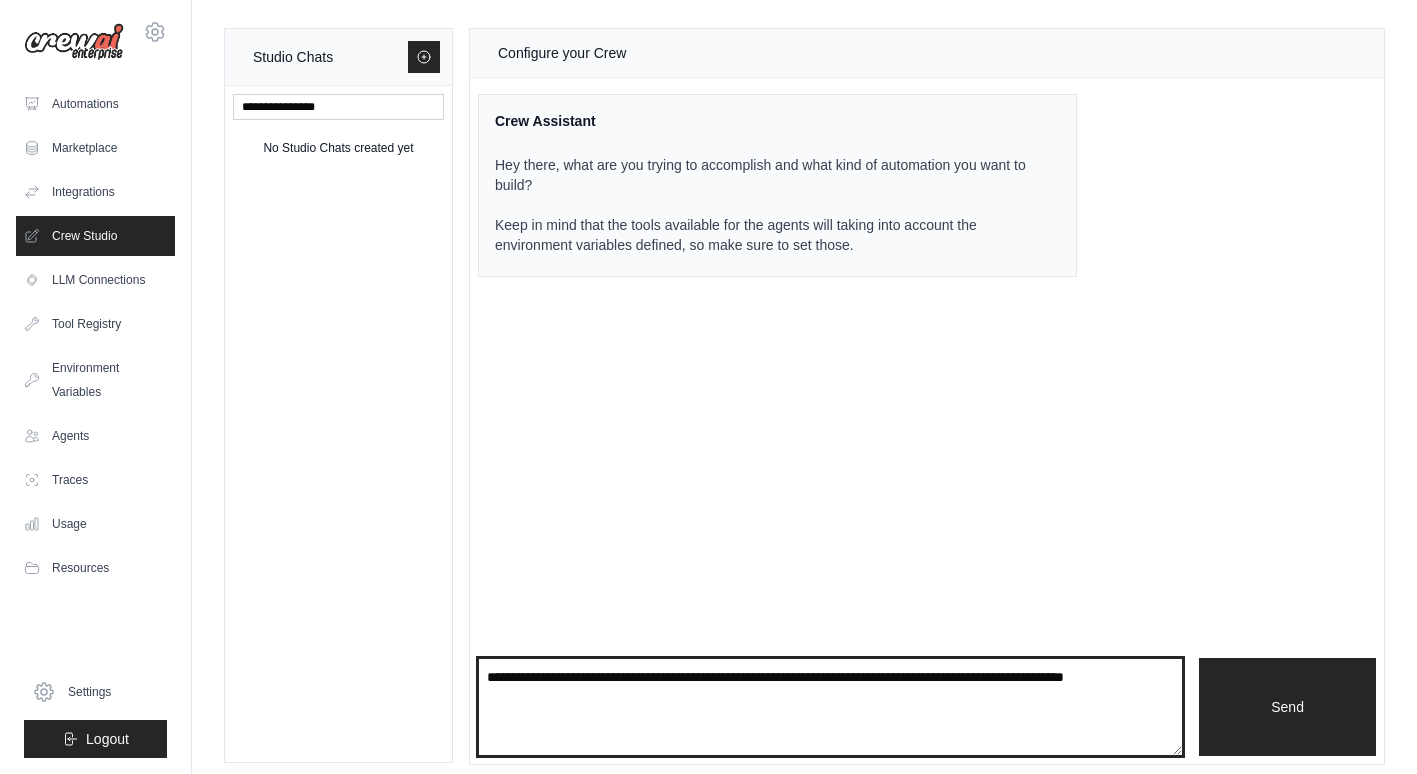 type on "**********" 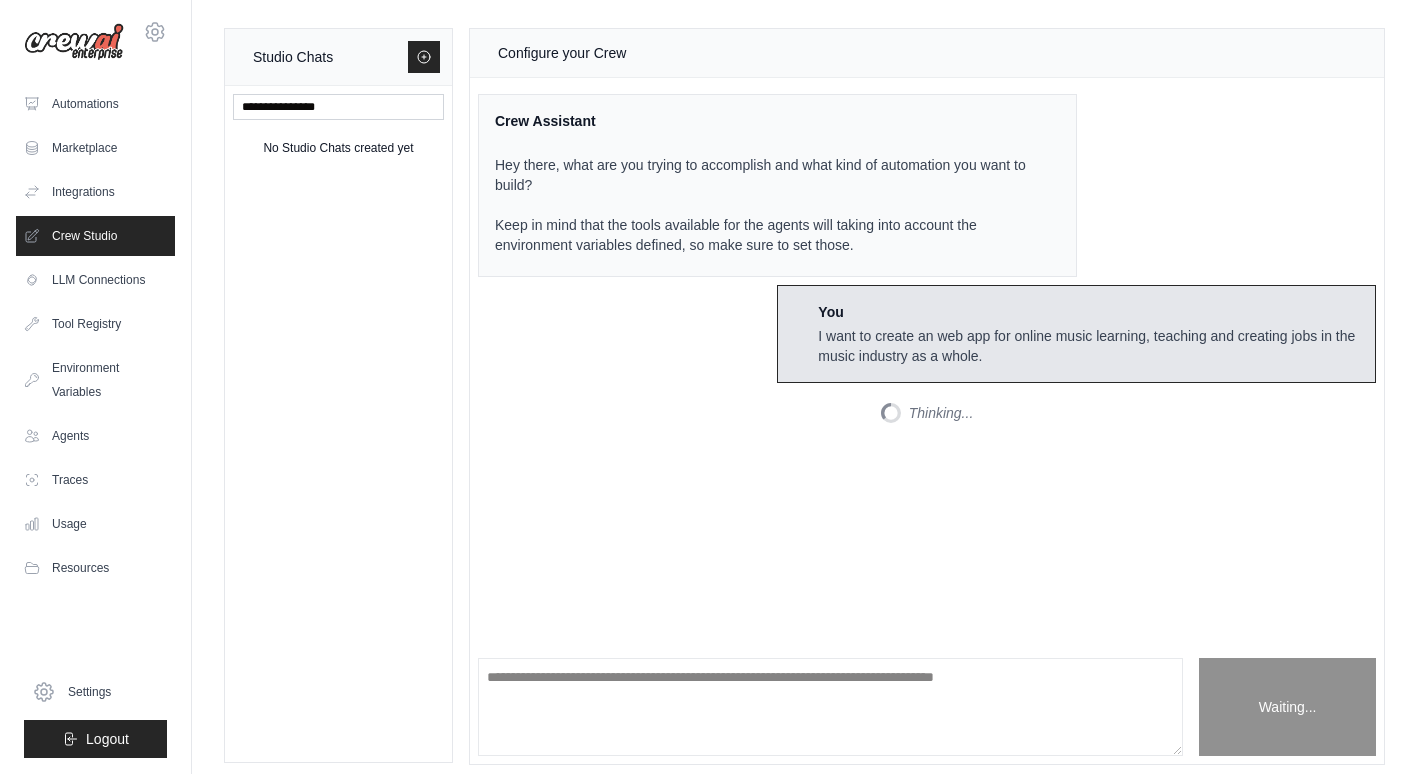 scroll, scrollTop: 136, scrollLeft: 0, axis: vertical 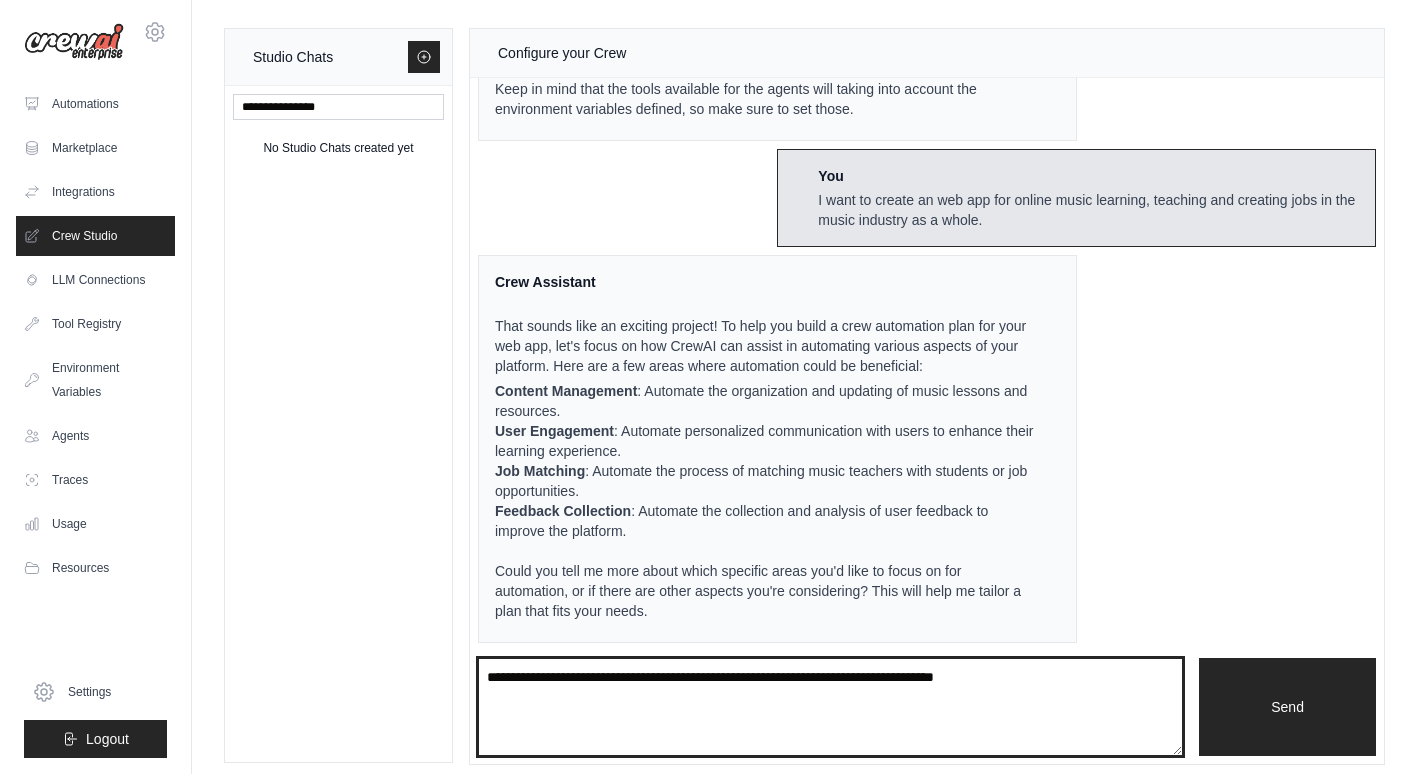 click at bounding box center [830, 707] 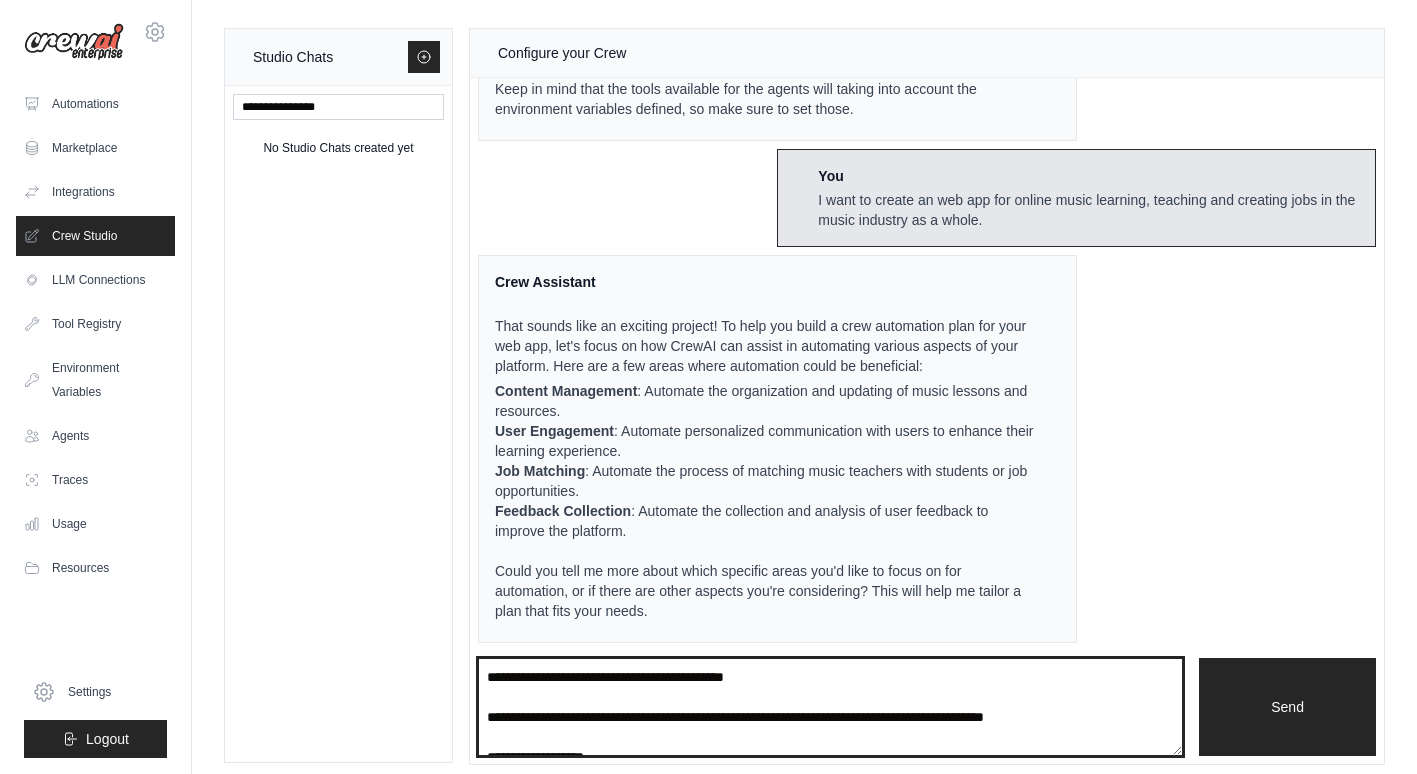 scroll, scrollTop: 2109, scrollLeft: 0, axis: vertical 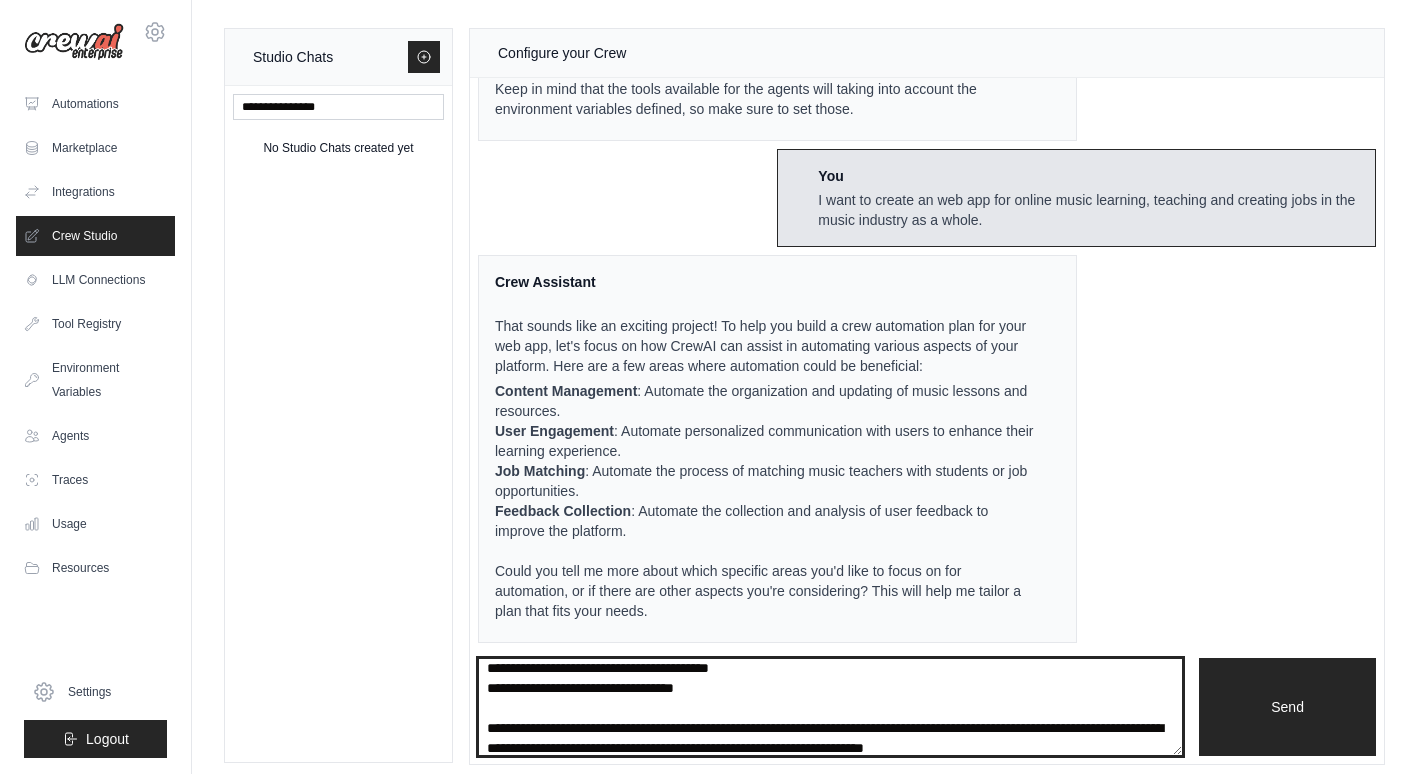 type on "**********" 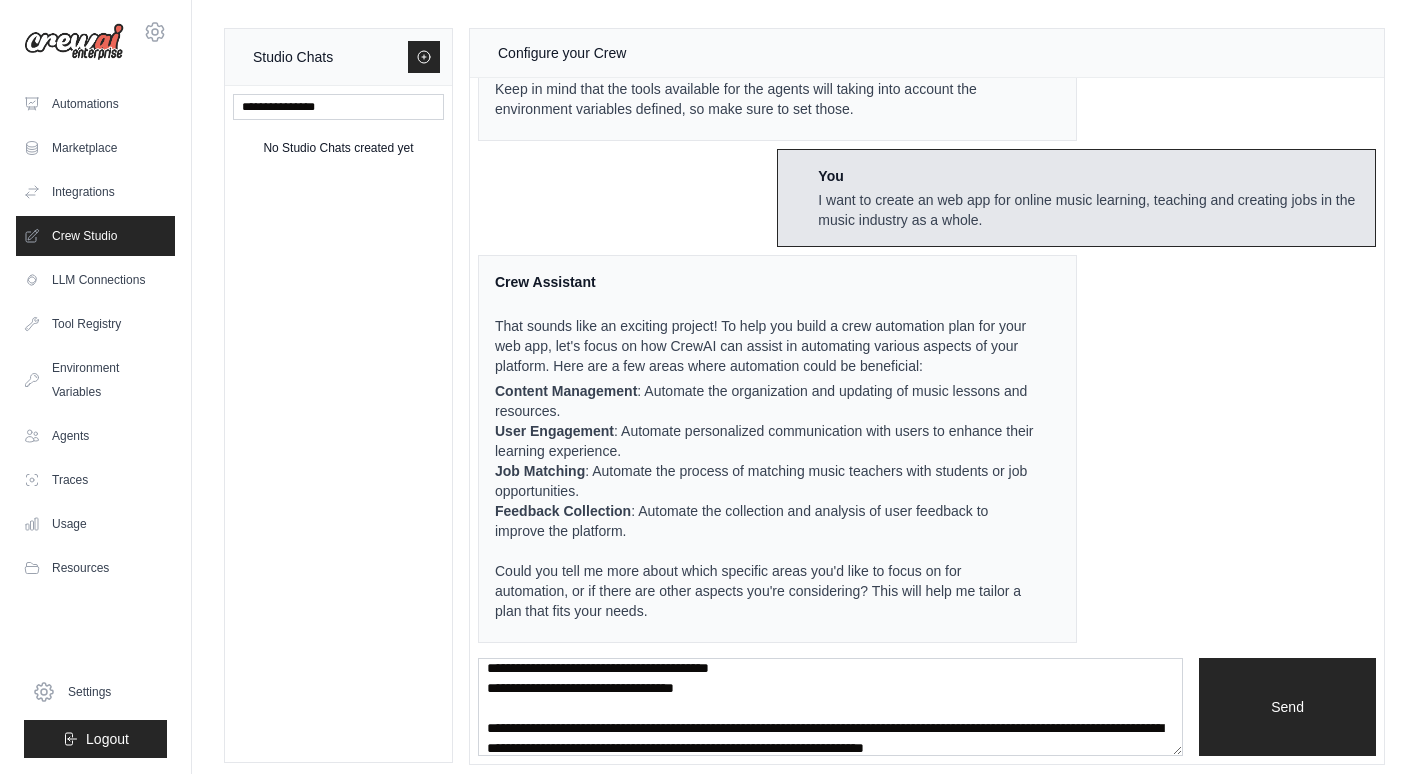 type 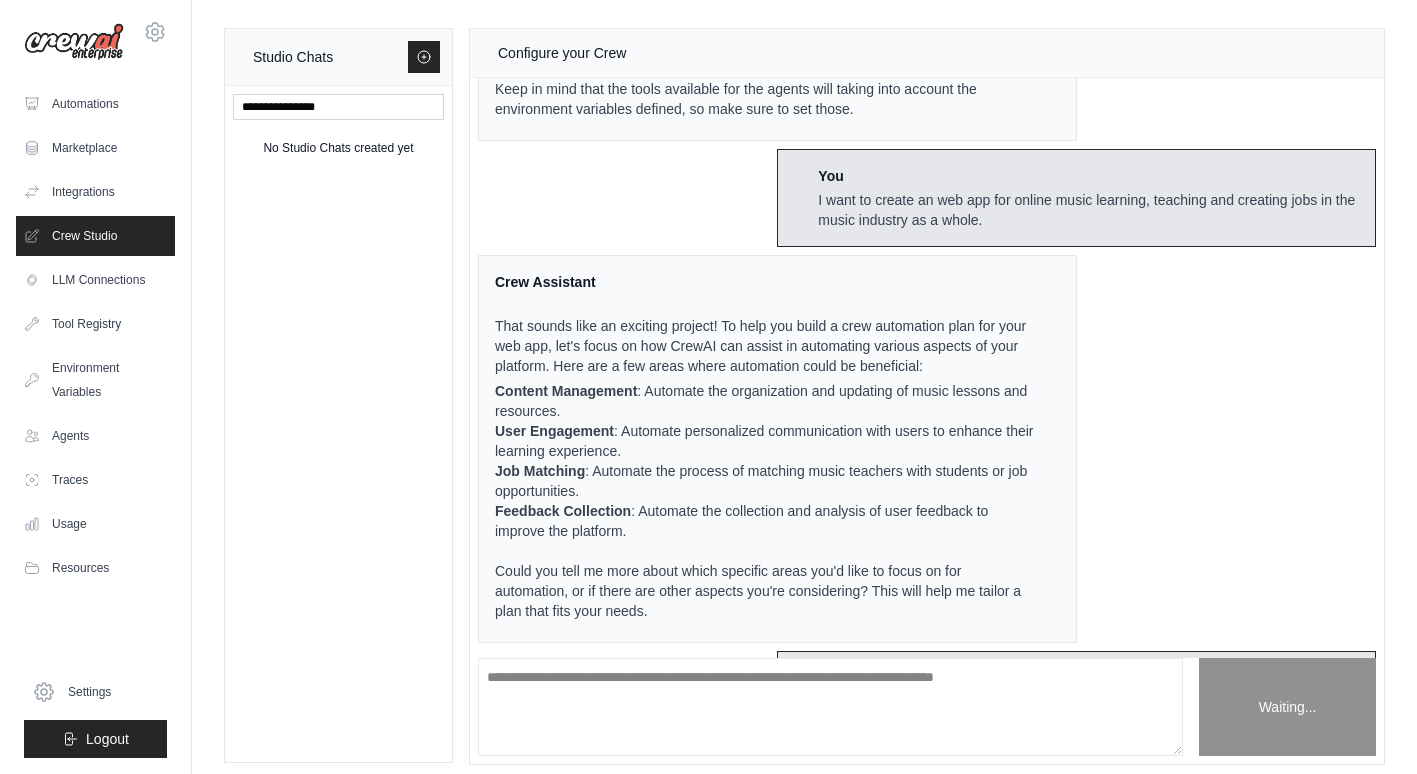 scroll, scrollTop: 0, scrollLeft: 0, axis: both 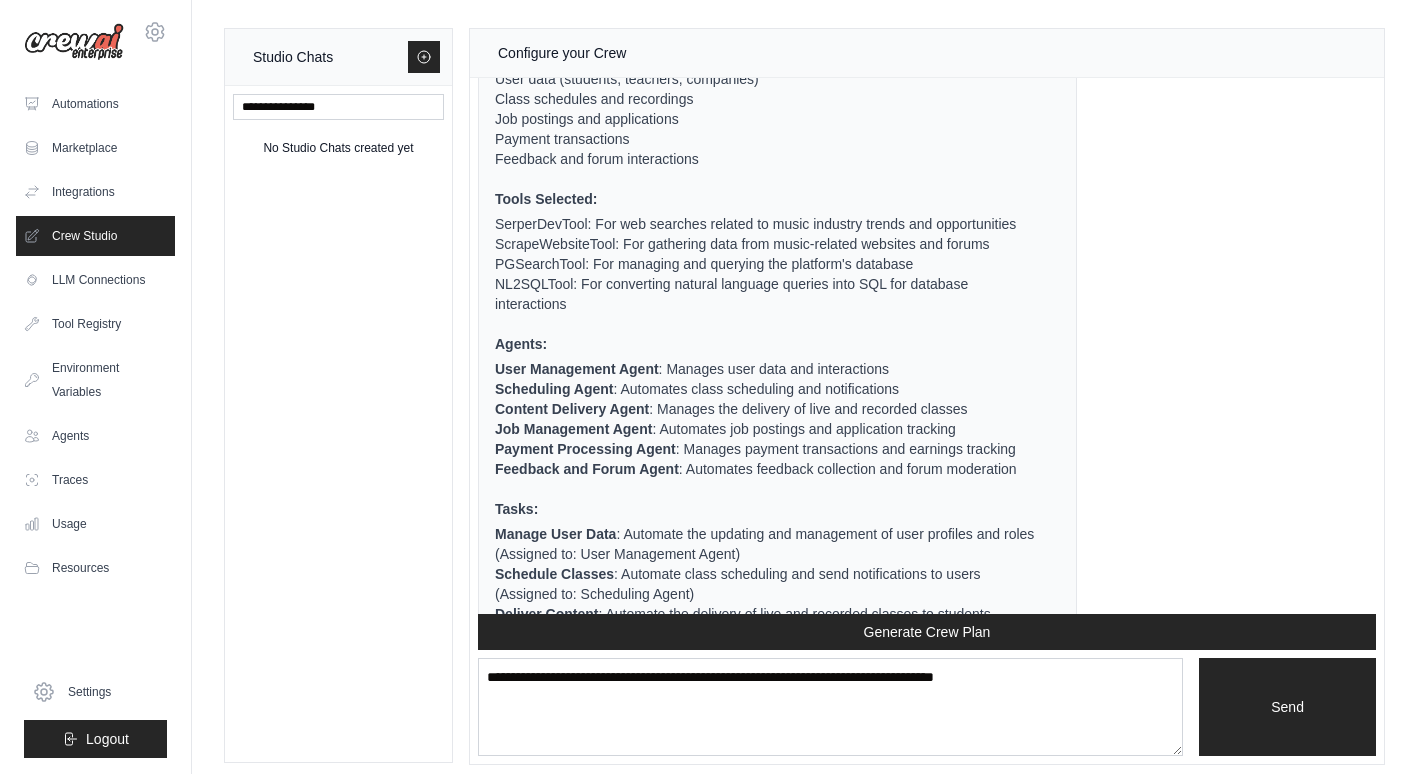 click on "NL2SQLTool: For converting natural language queries into SQL for database interactions" at bounding box center (765, 294) 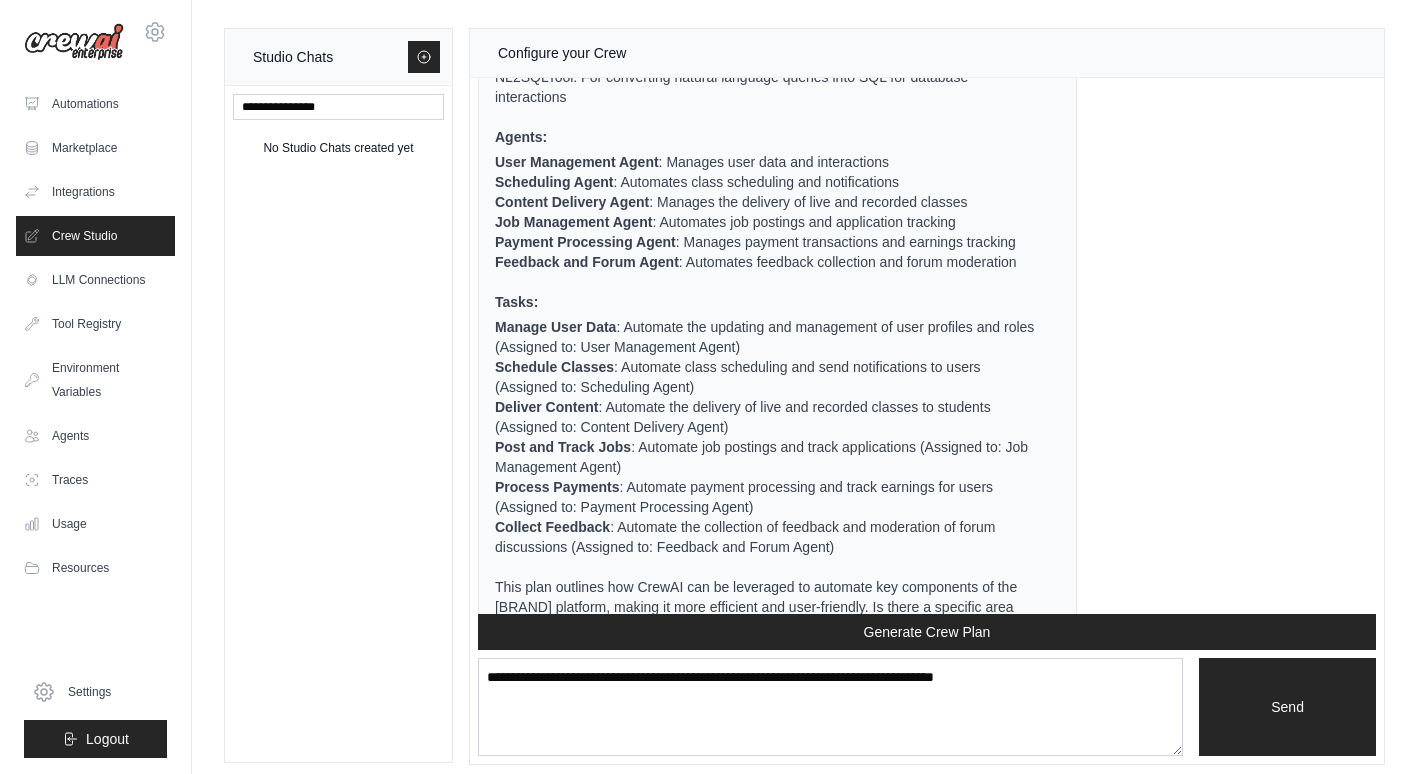 scroll, scrollTop: 3797, scrollLeft: 0, axis: vertical 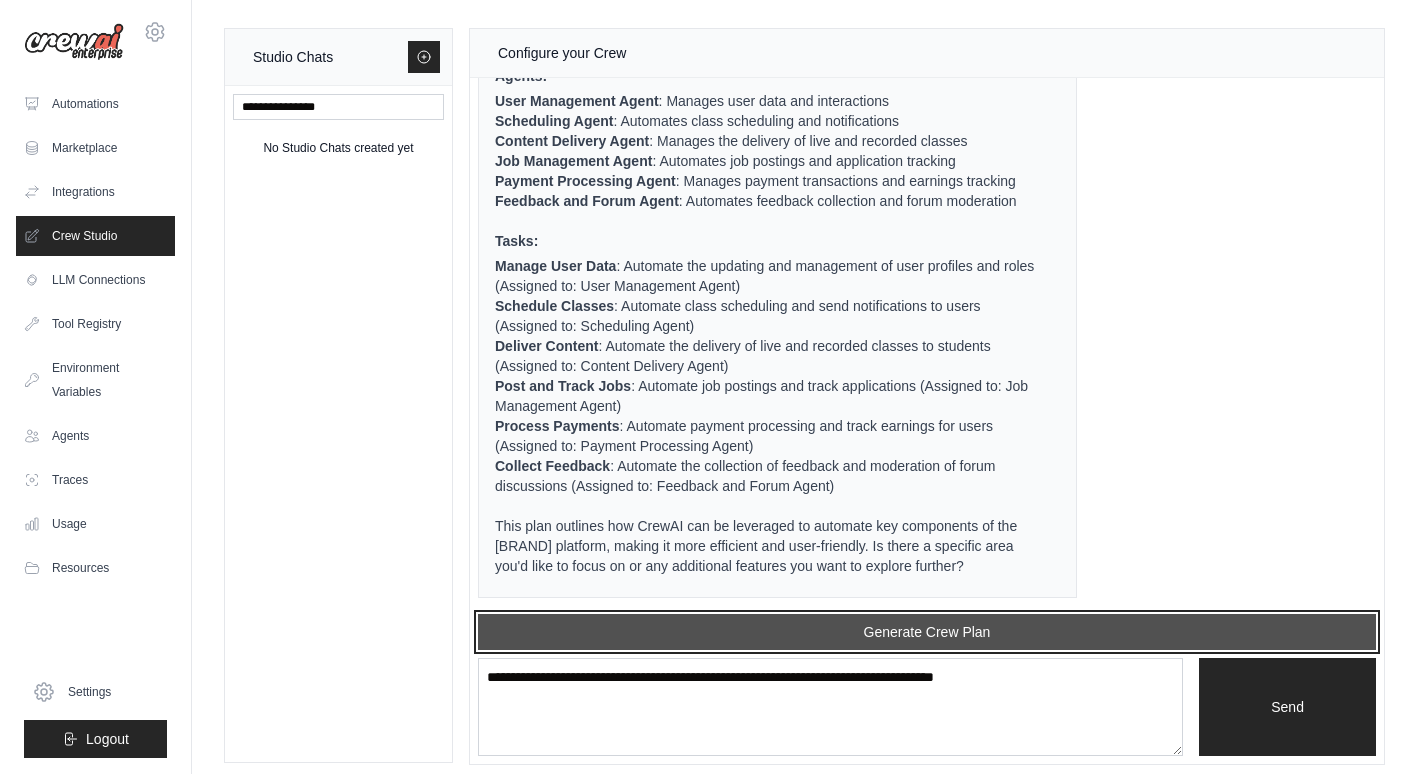 click on "Generate Crew Plan" at bounding box center [927, 632] 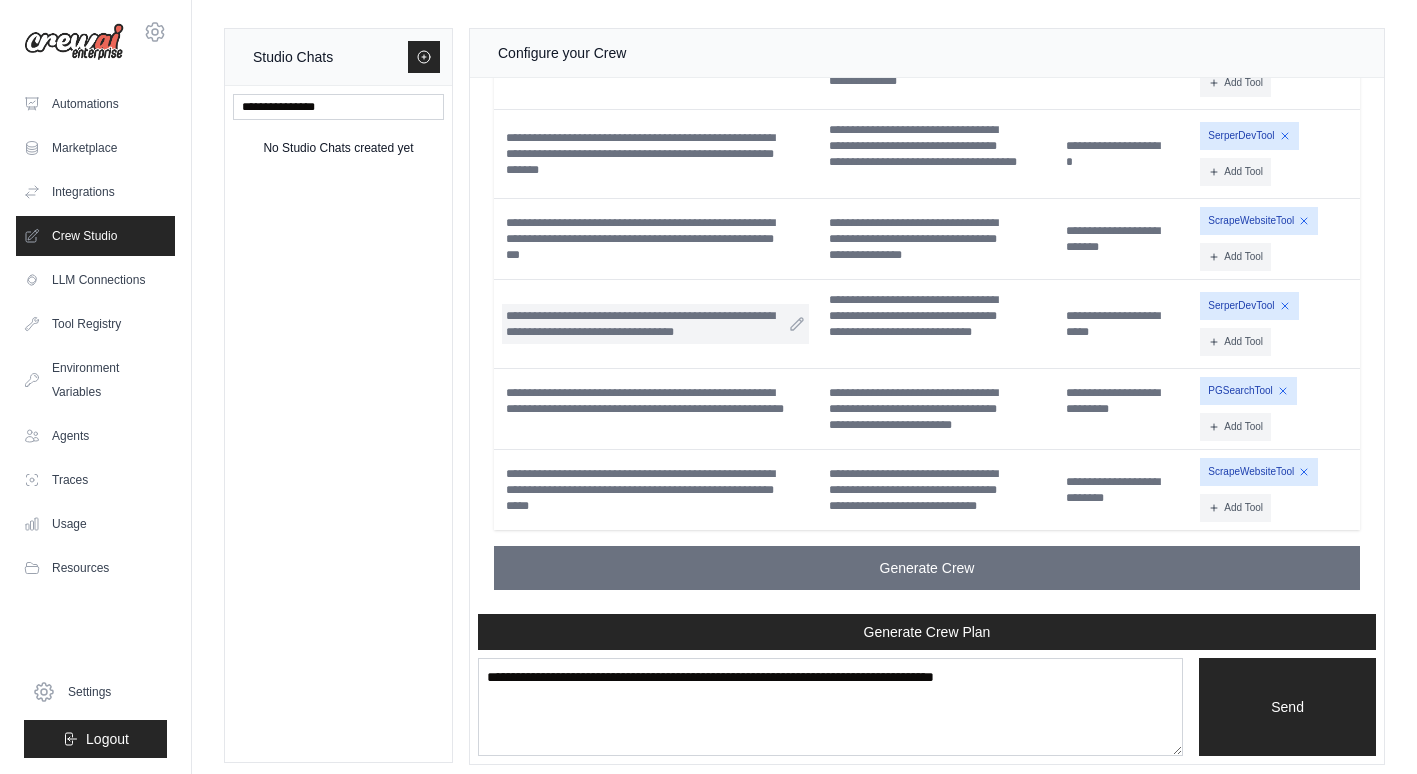 scroll, scrollTop: 5177, scrollLeft: 0, axis: vertical 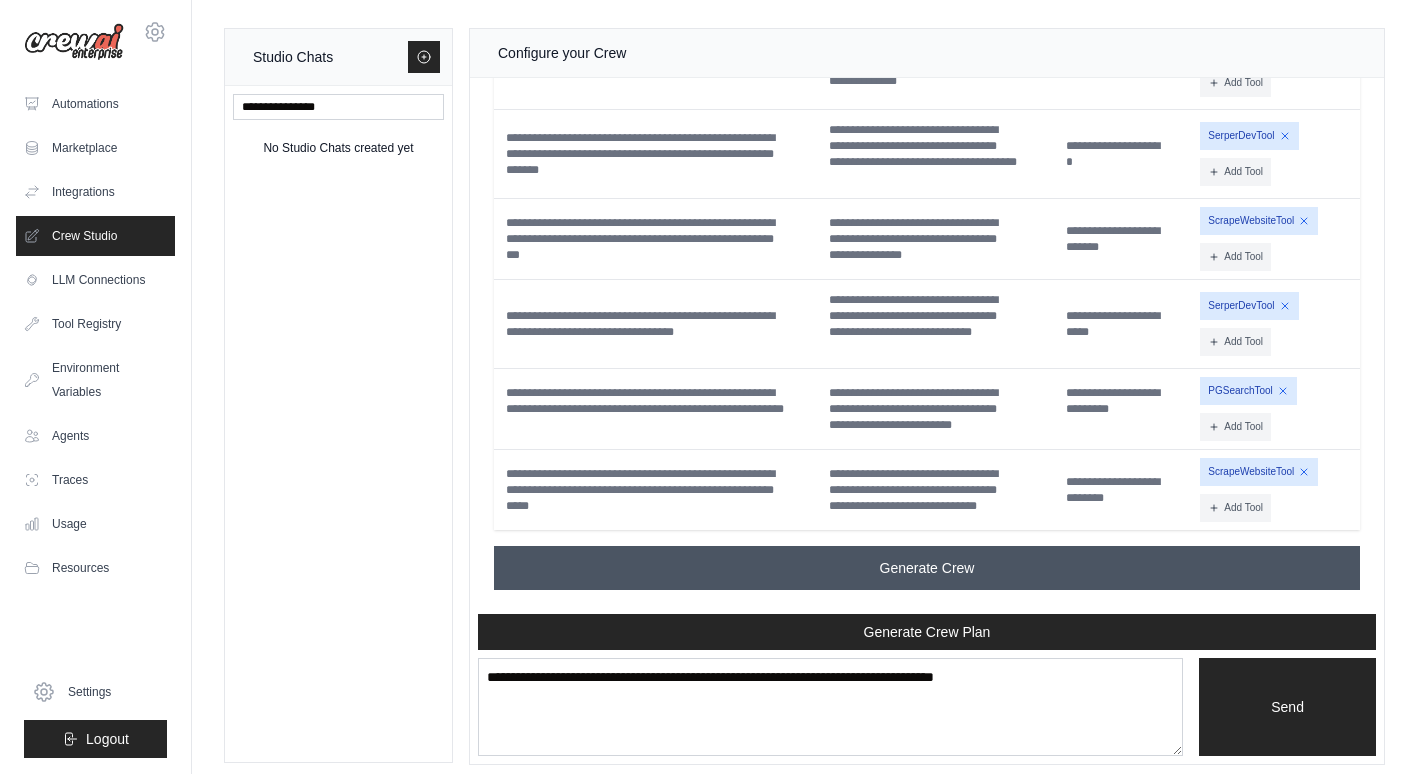 click on "Generate Crew" at bounding box center (927, 568) 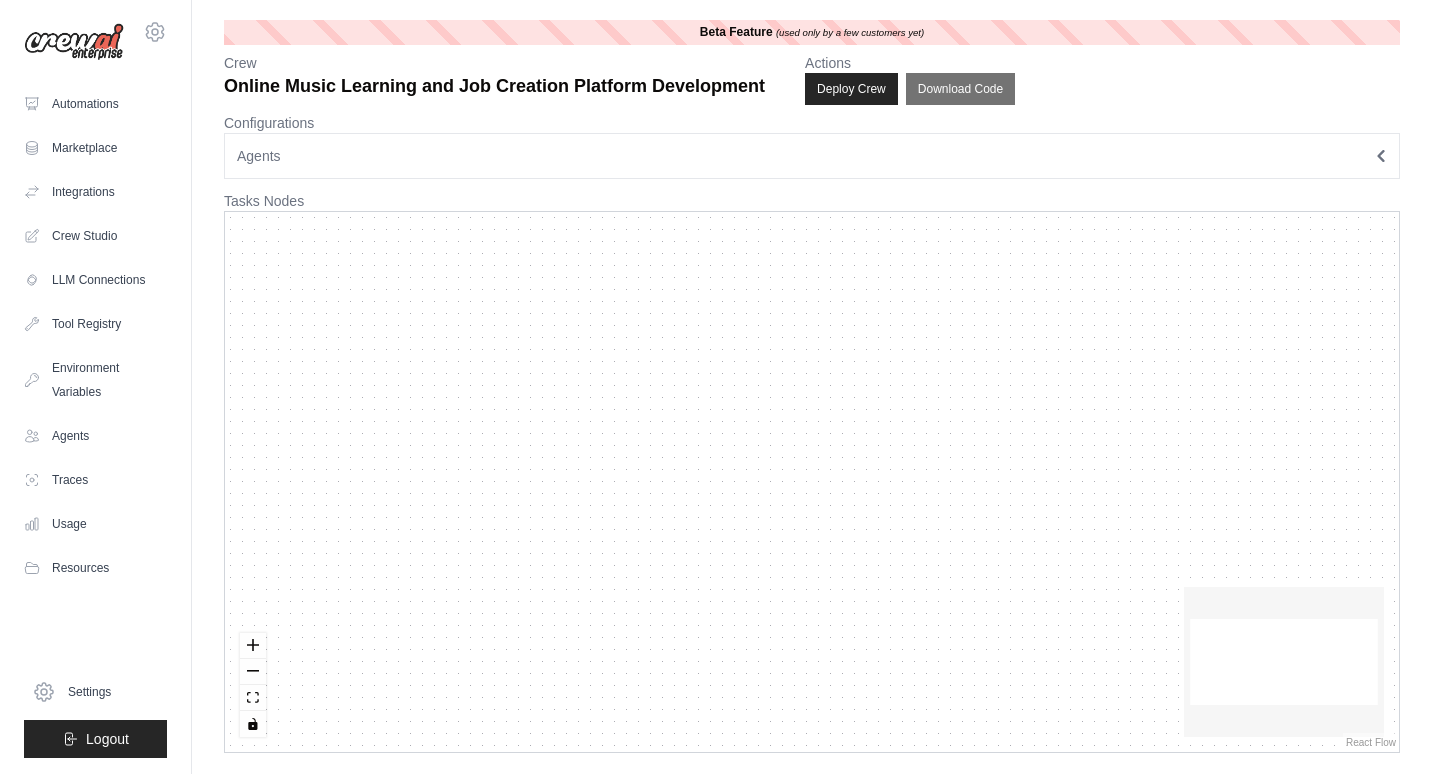 scroll, scrollTop: 0, scrollLeft: 0, axis: both 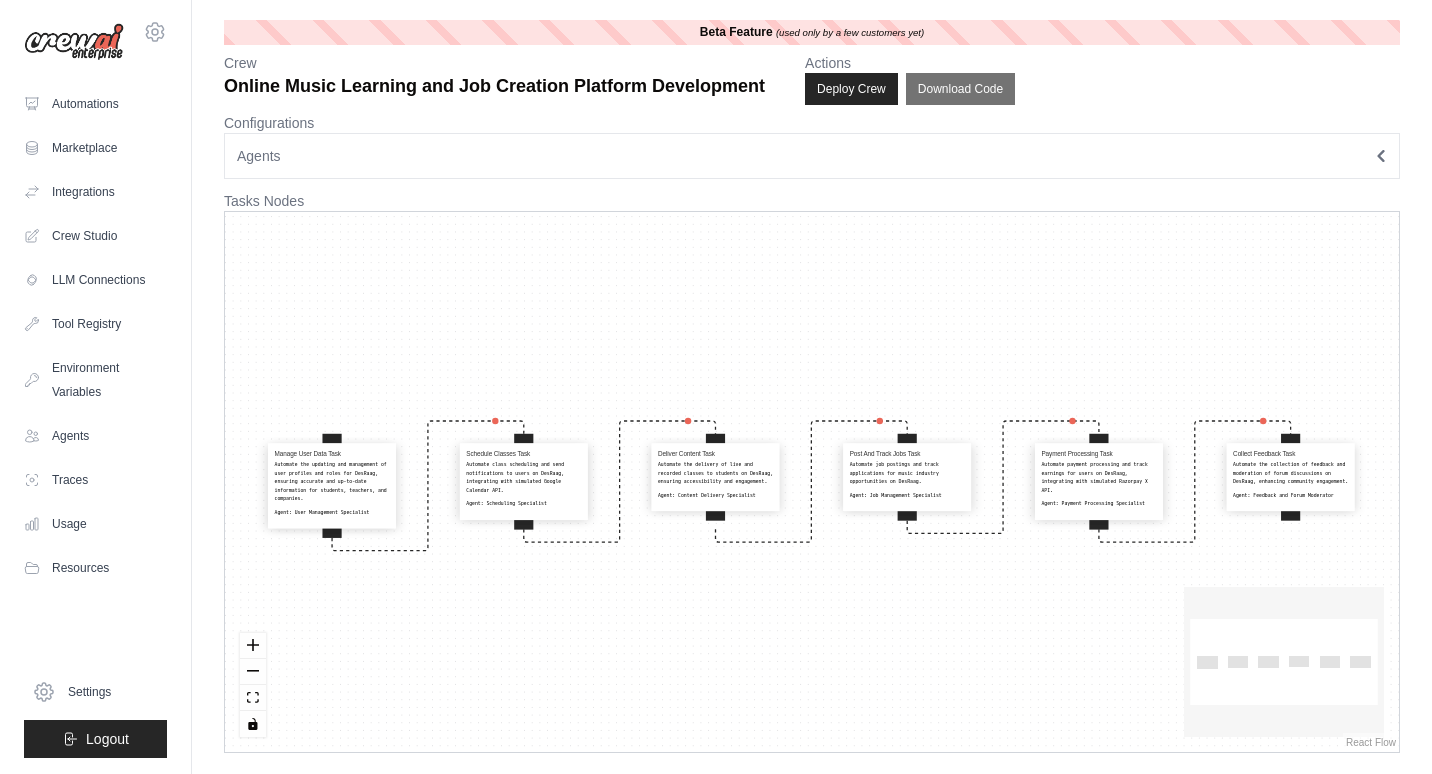 click on "Agents" at bounding box center [812, 156] 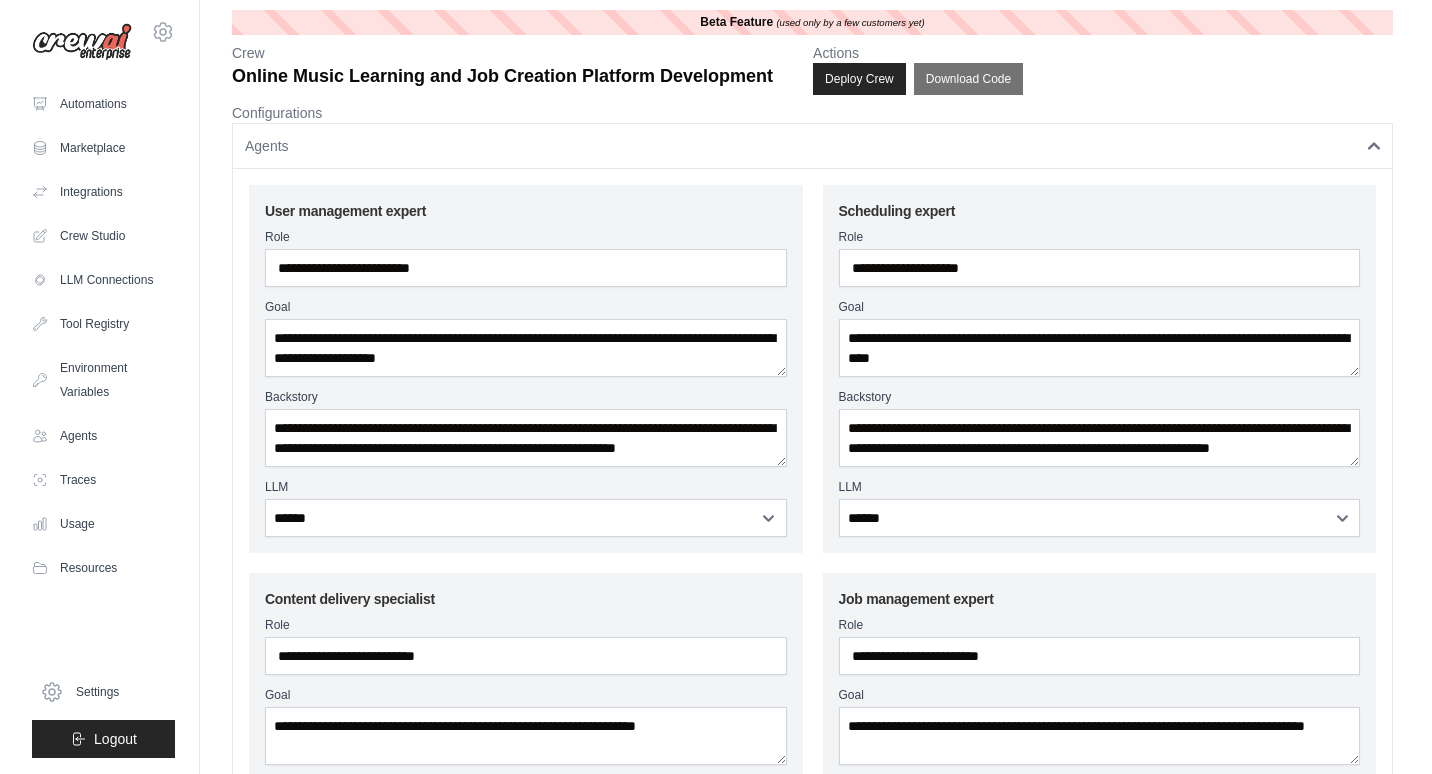 scroll, scrollTop: 0, scrollLeft: 0, axis: both 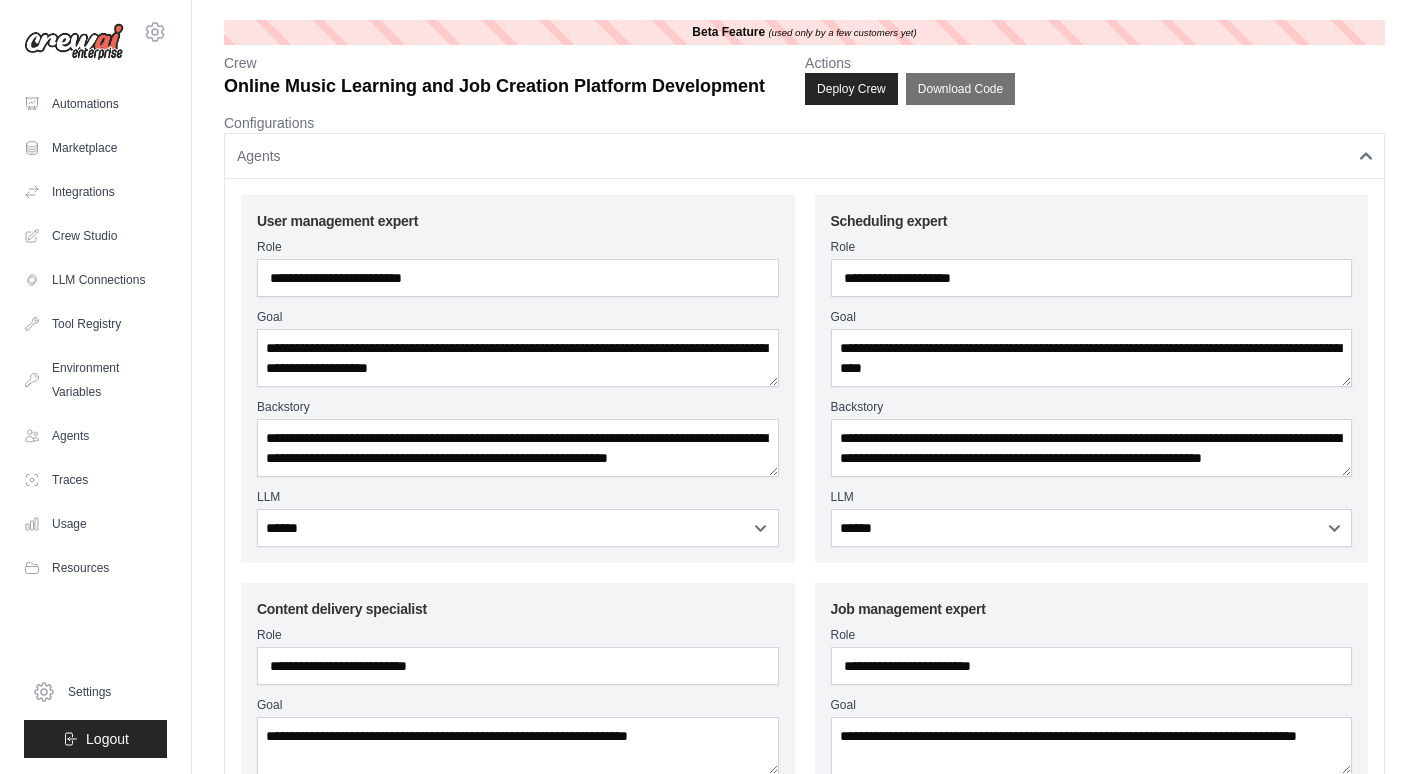 click on "Agents" at bounding box center (804, 156) 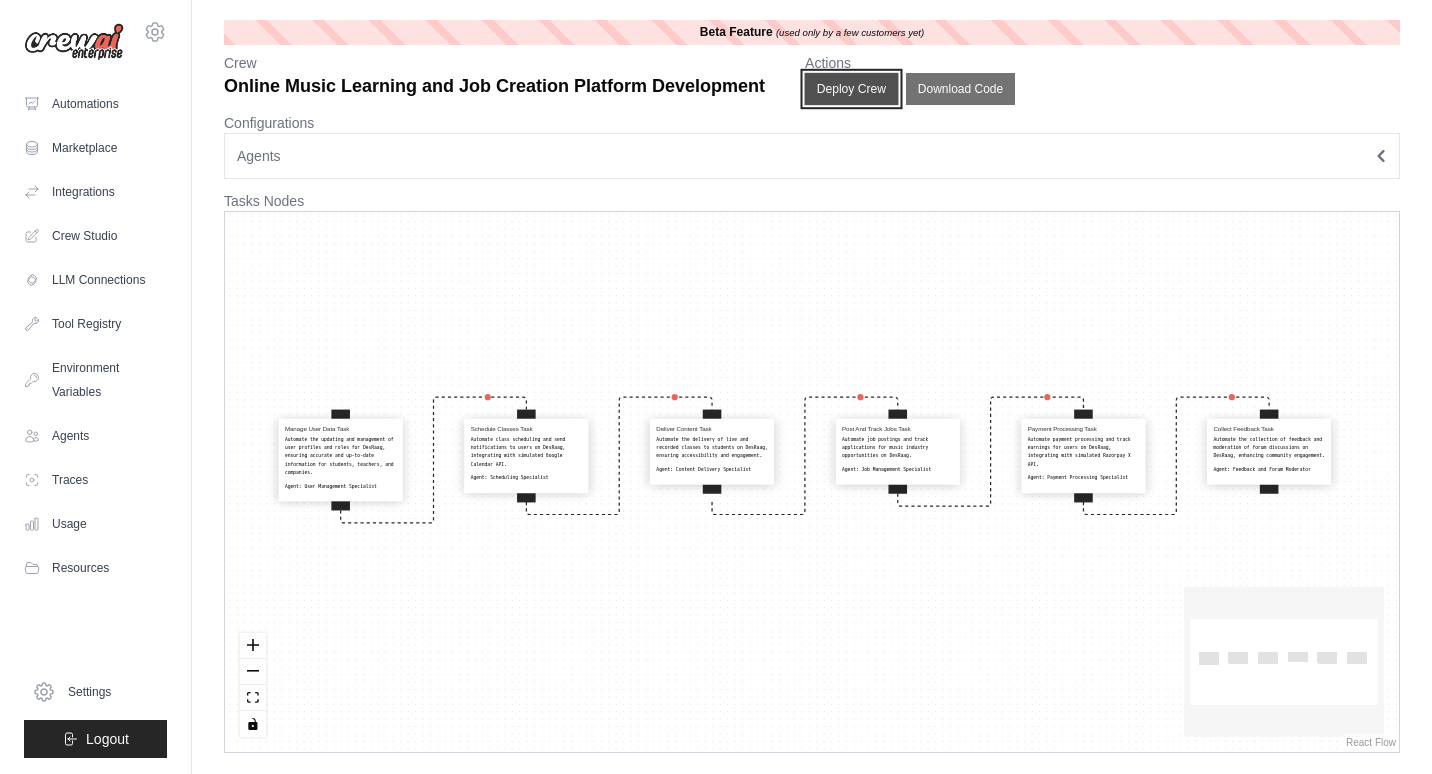 click on "Deploy Crew" at bounding box center (852, 89) 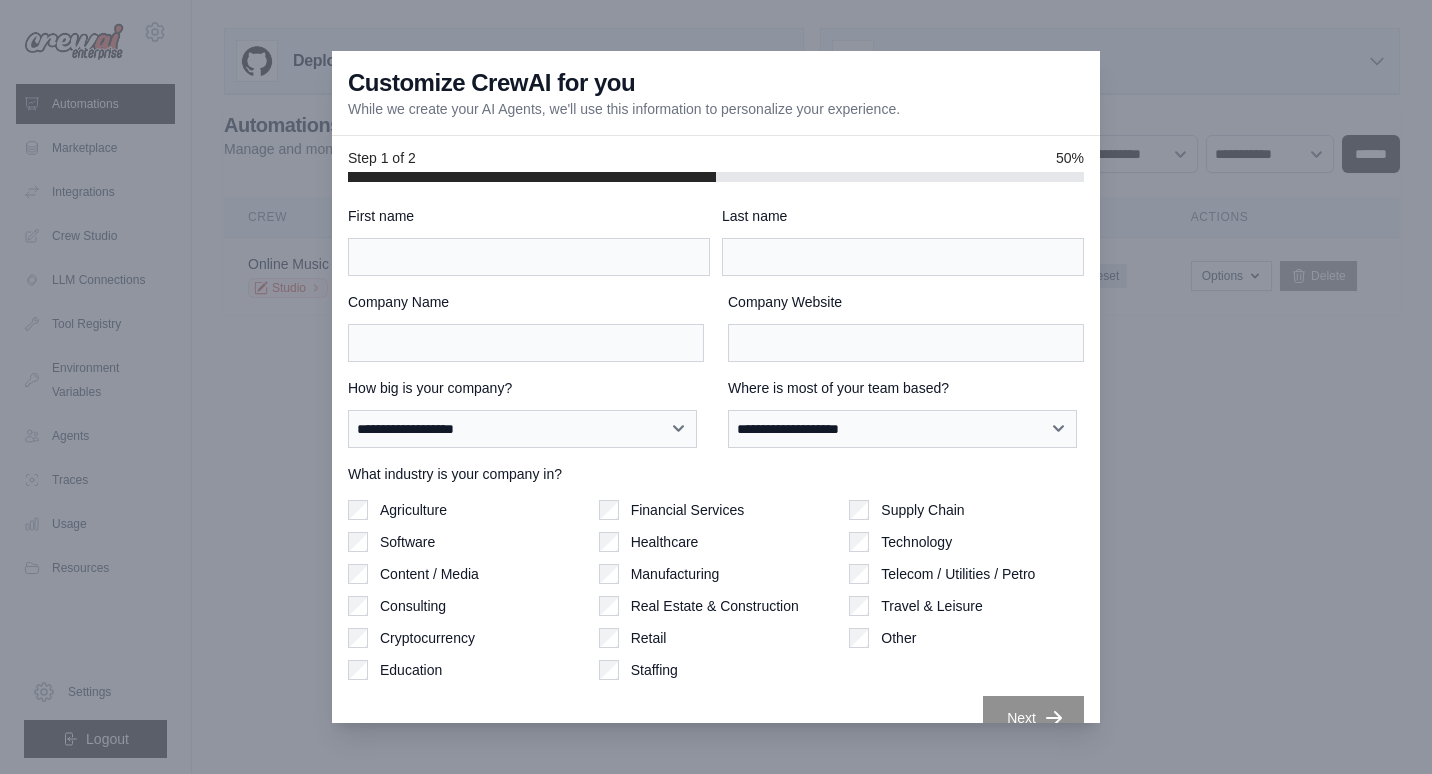 scroll, scrollTop: 0, scrollLeft: 0, axis: both 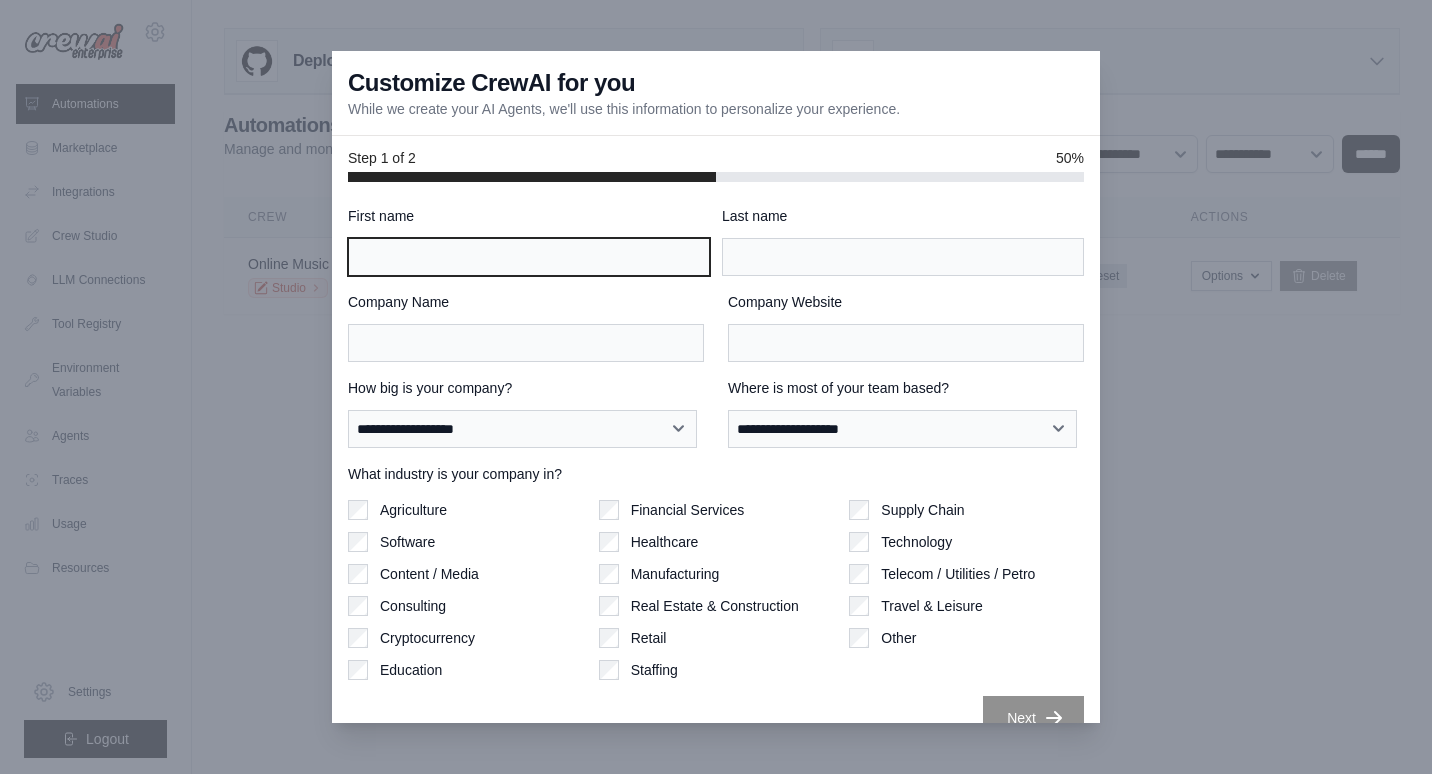 click on "First name" at bounding box center [529, 257] 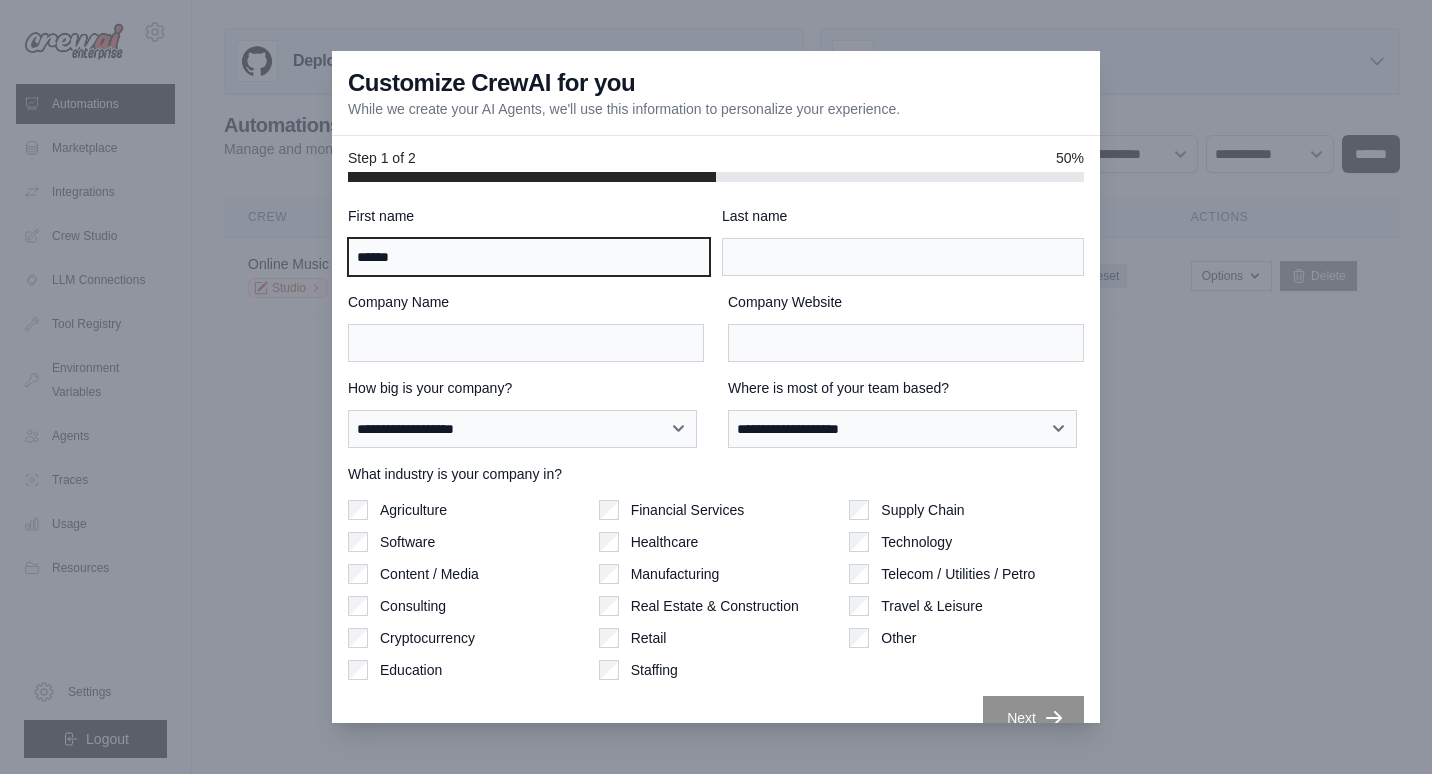 type on "******" 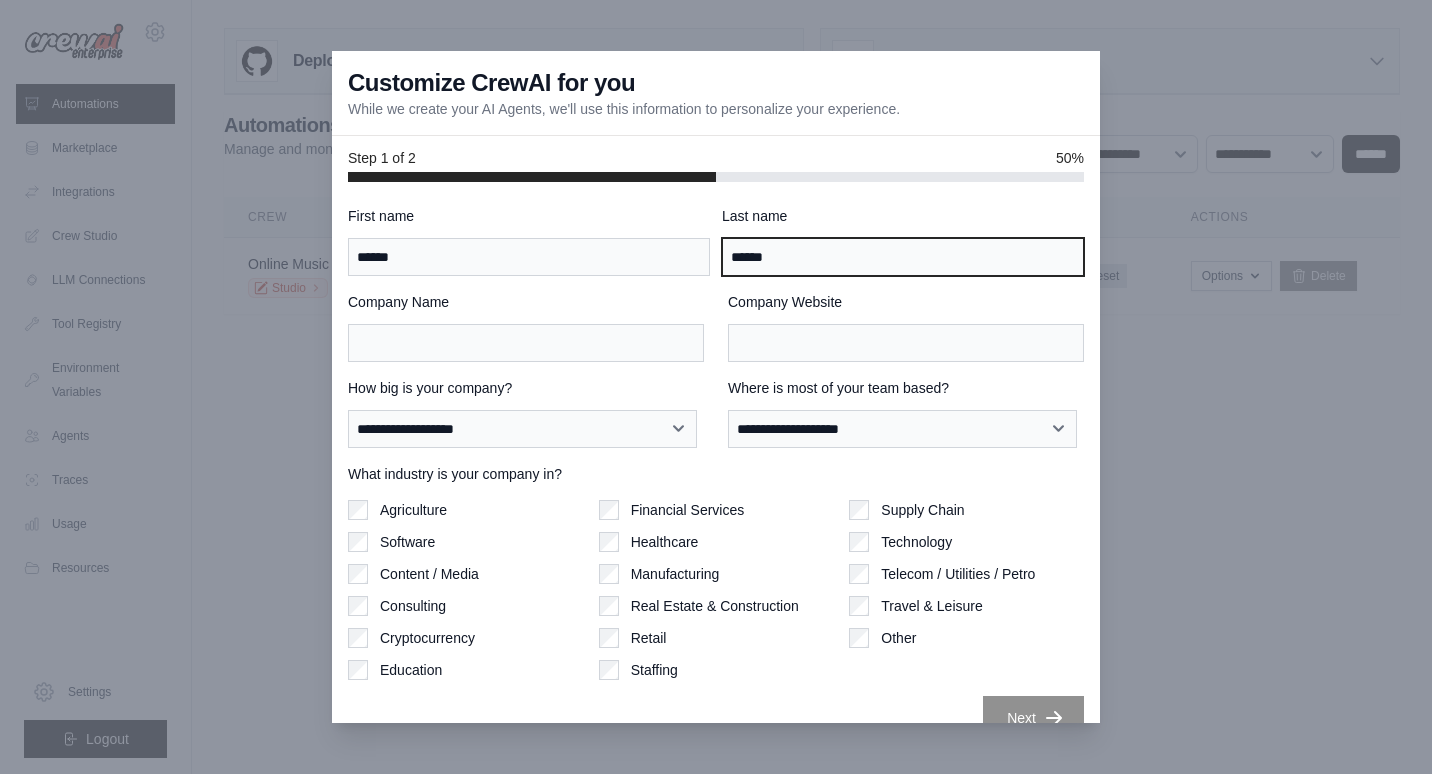 type on "******" 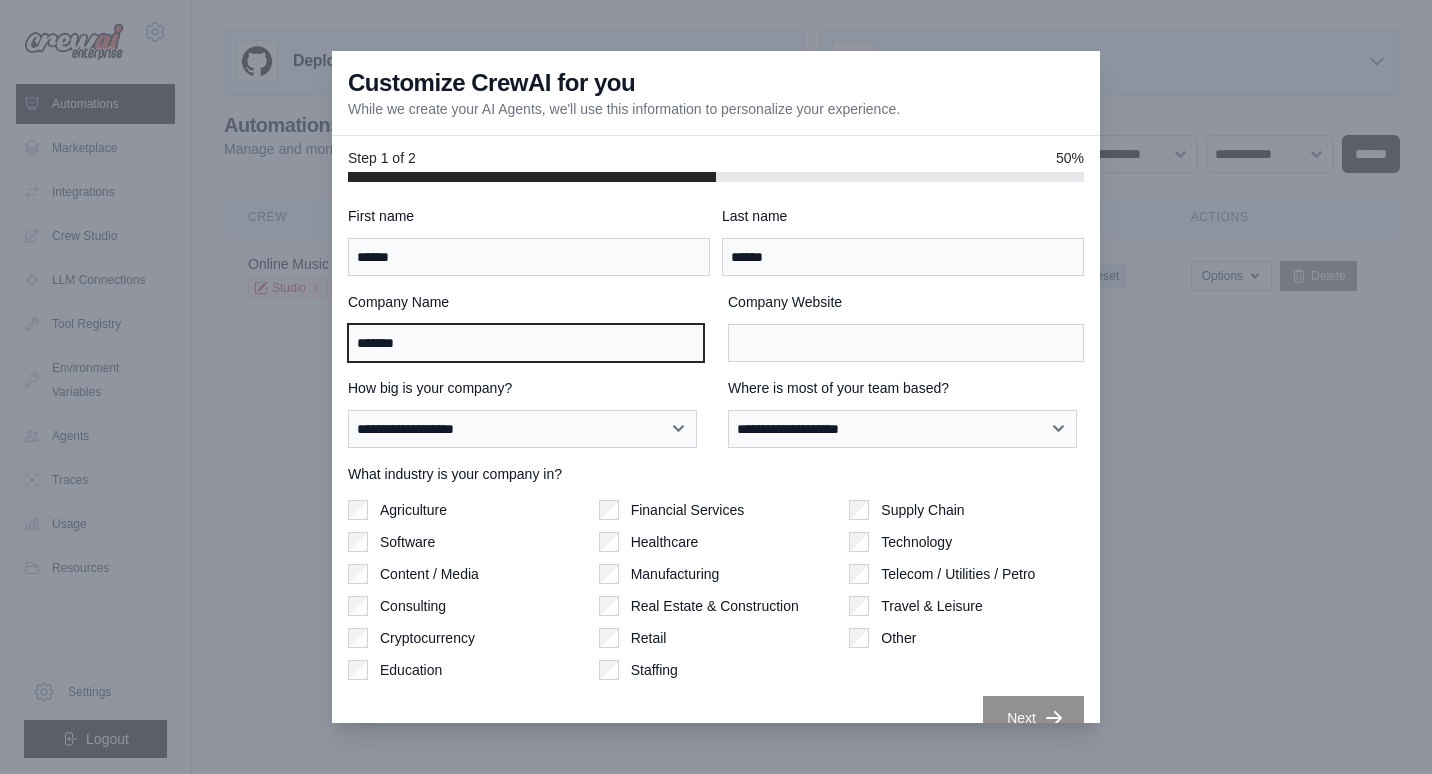 type on "*******" 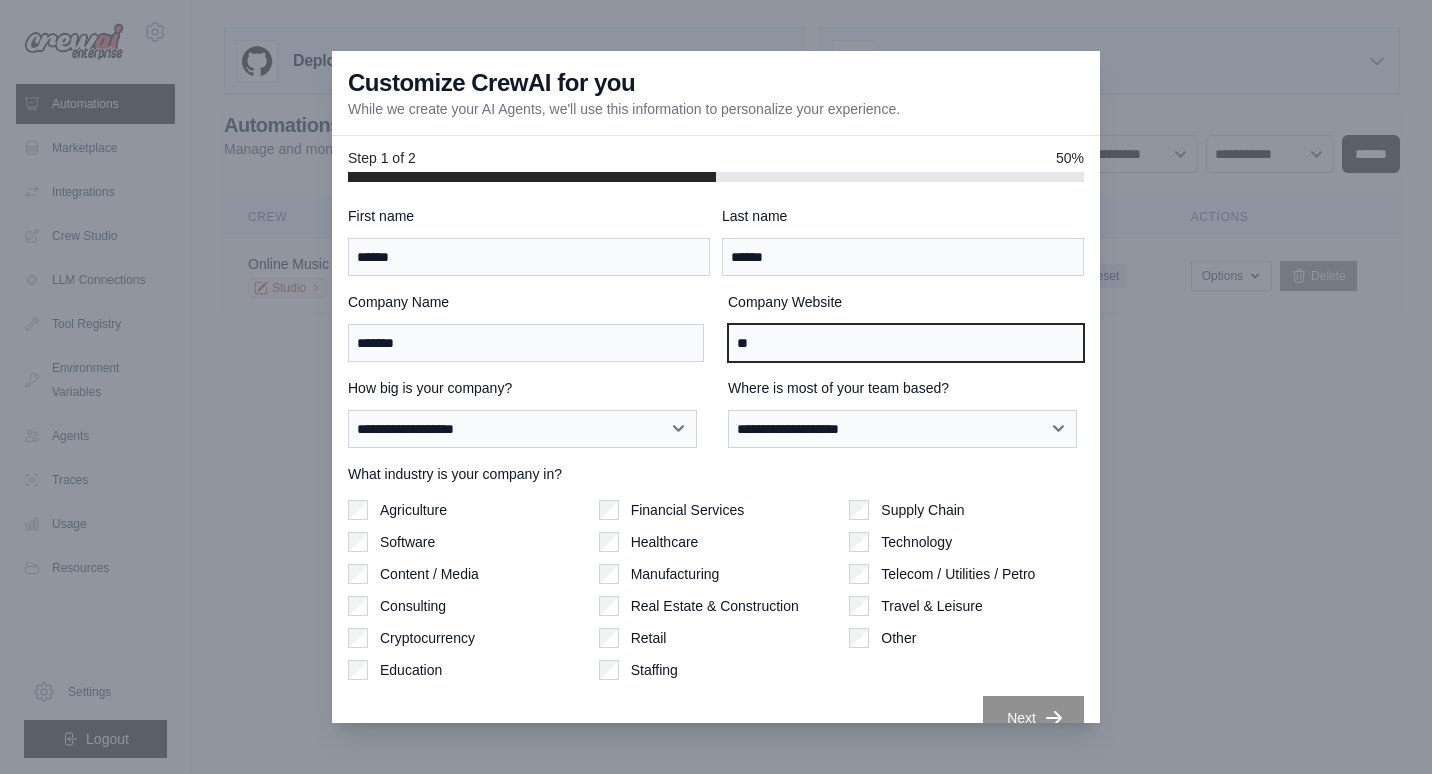 type on "*" 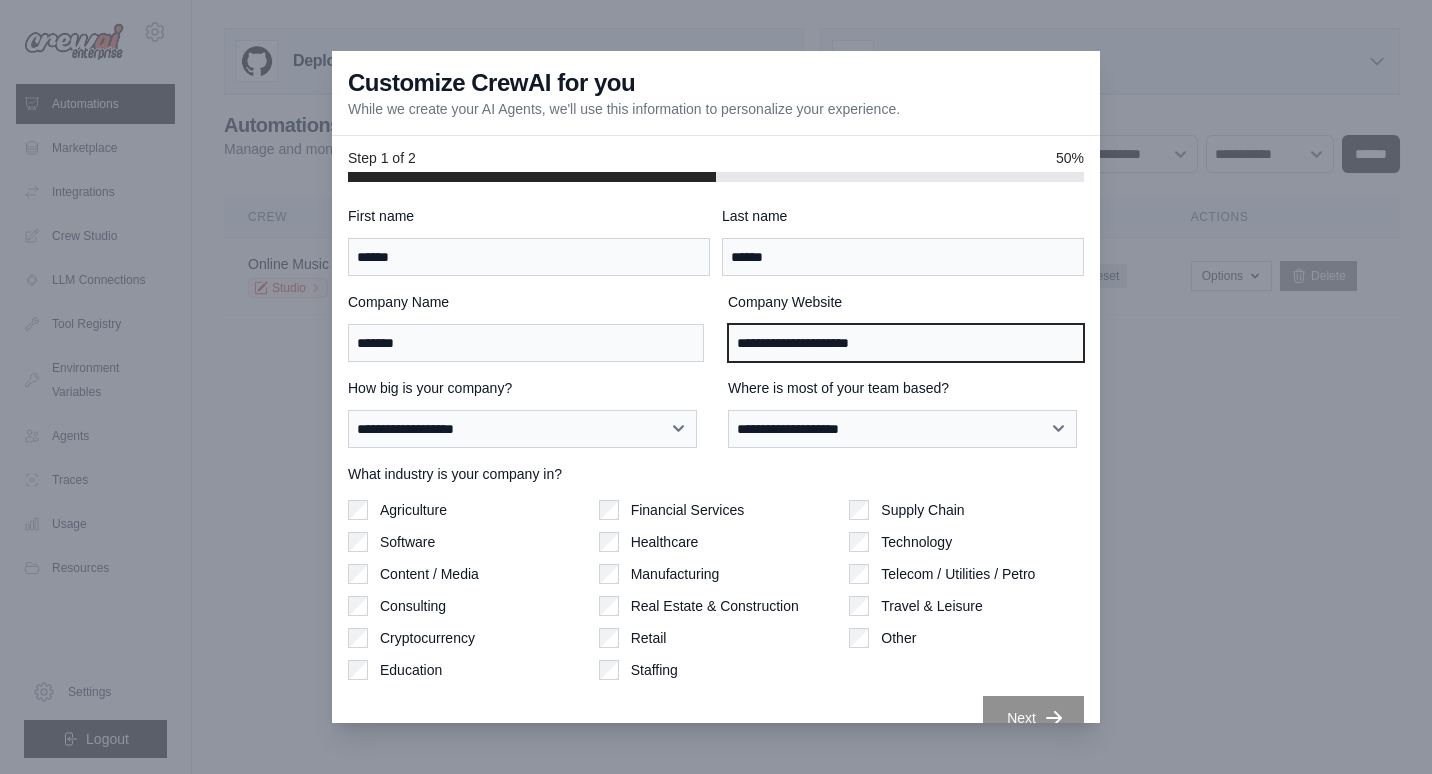 type on "**********" 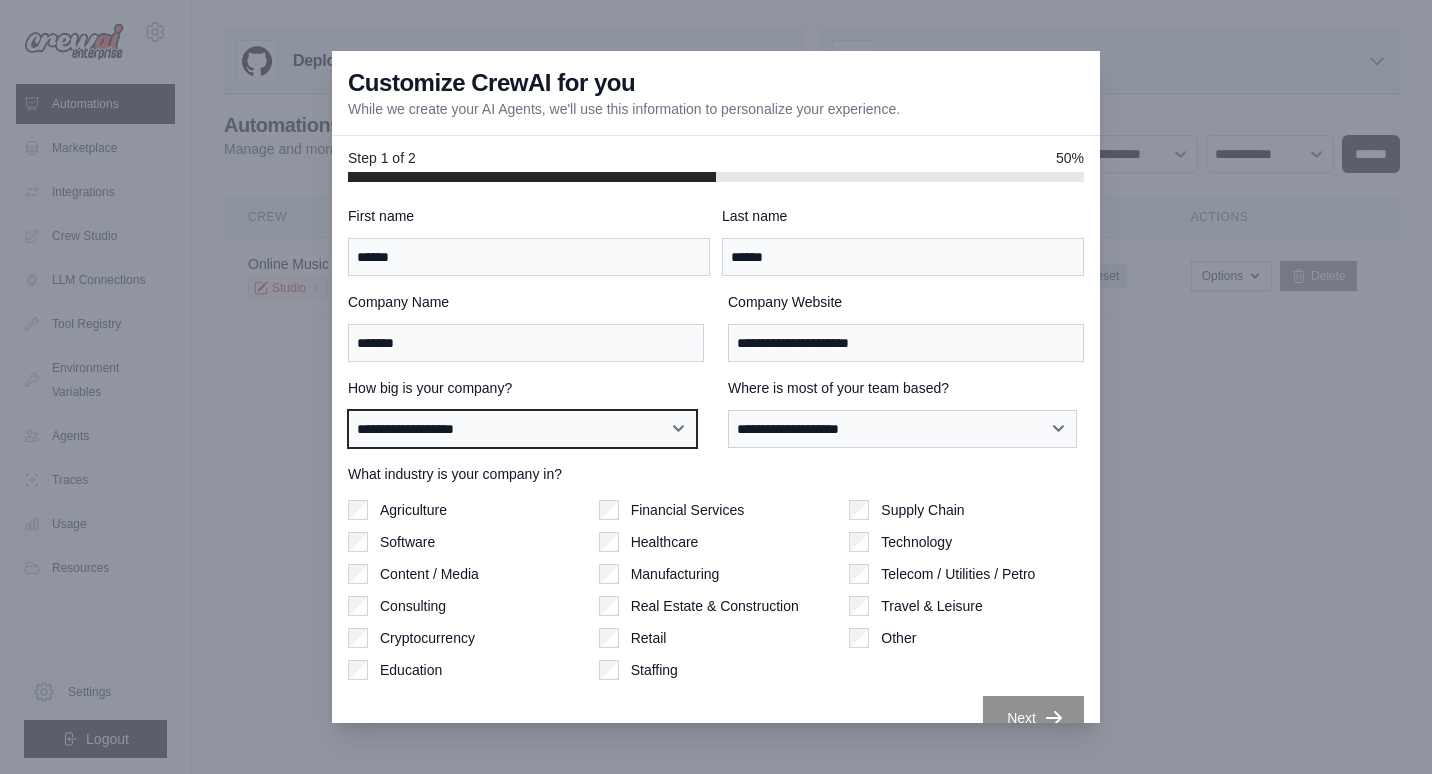 click on "**********" at bounding box center (522, 429) 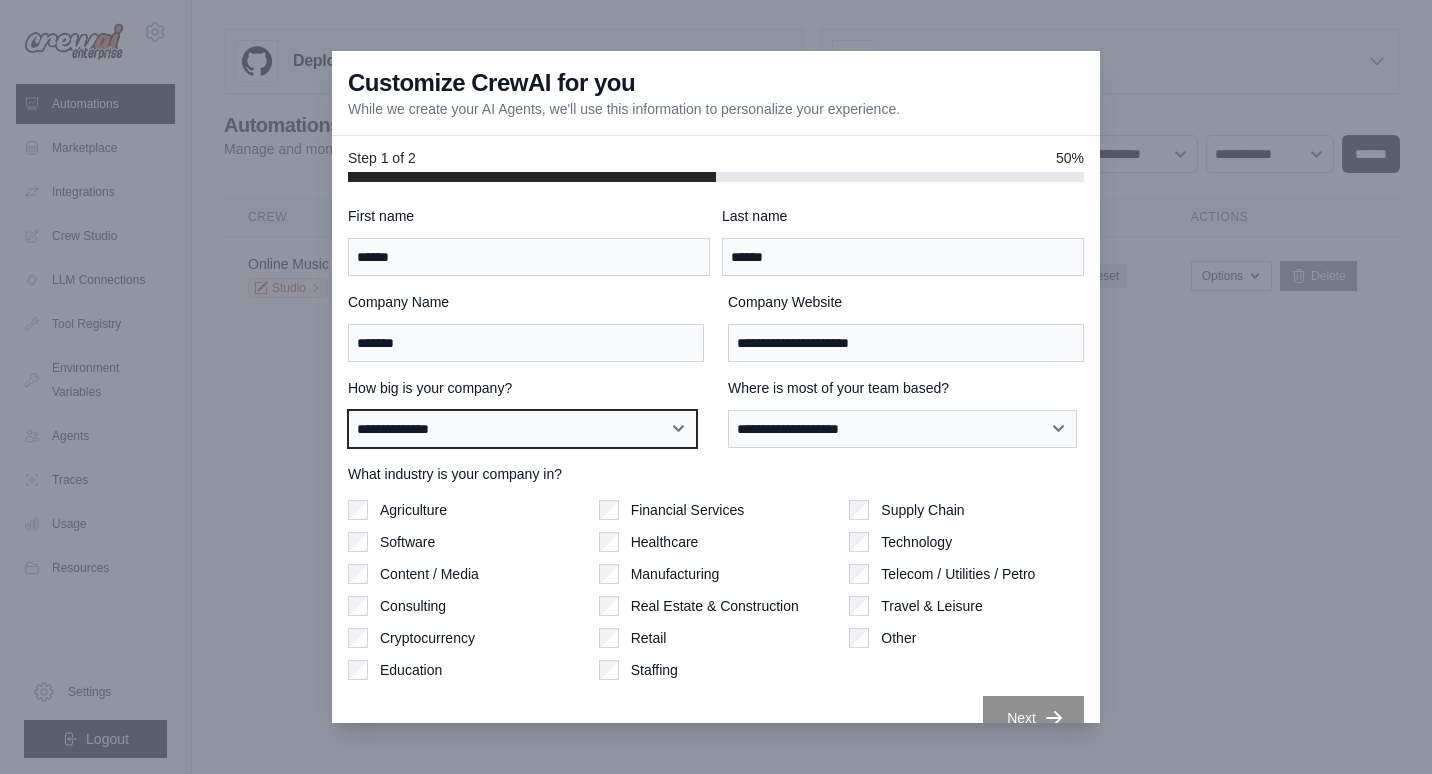 click on "**********" at bounding box center (522, 429) 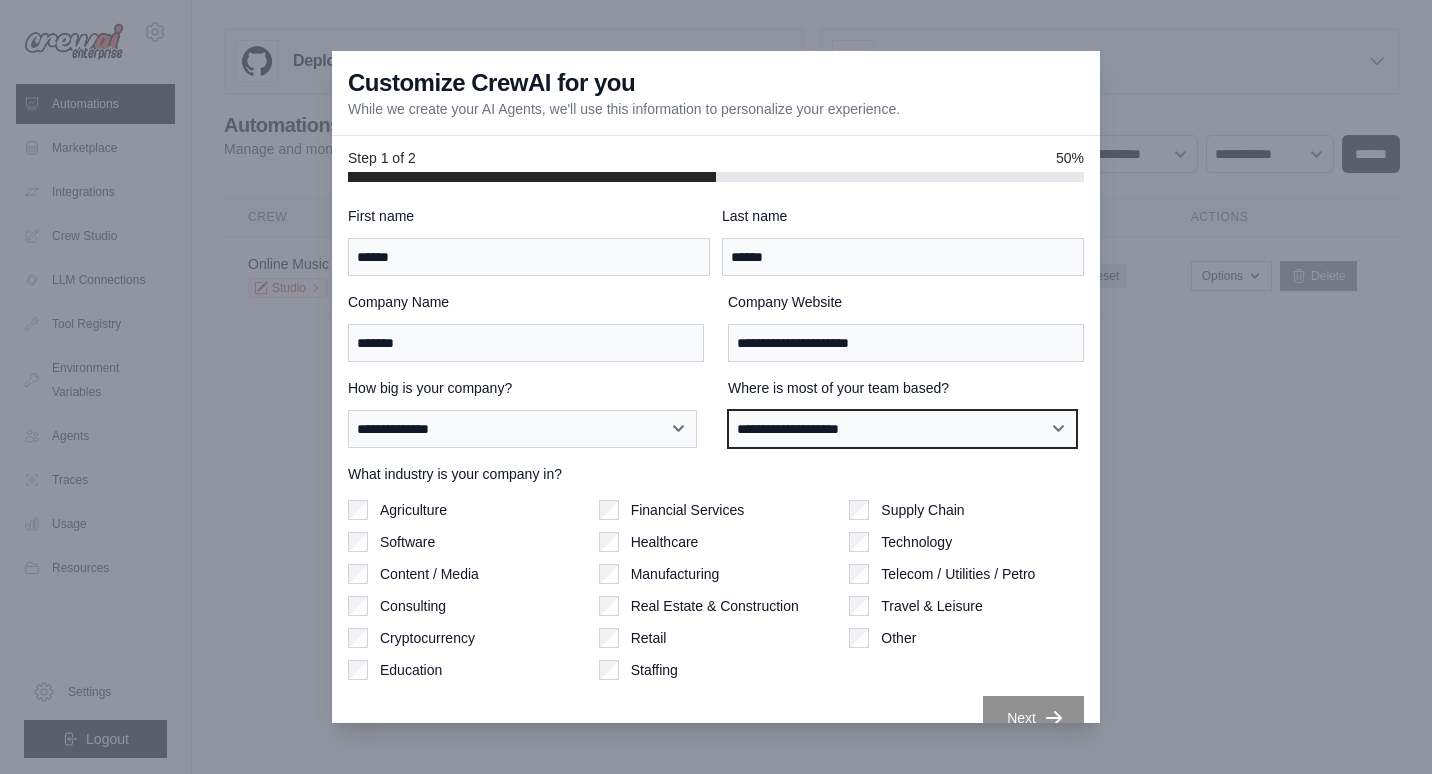 click on "**********" at bounding box center (902, 429) 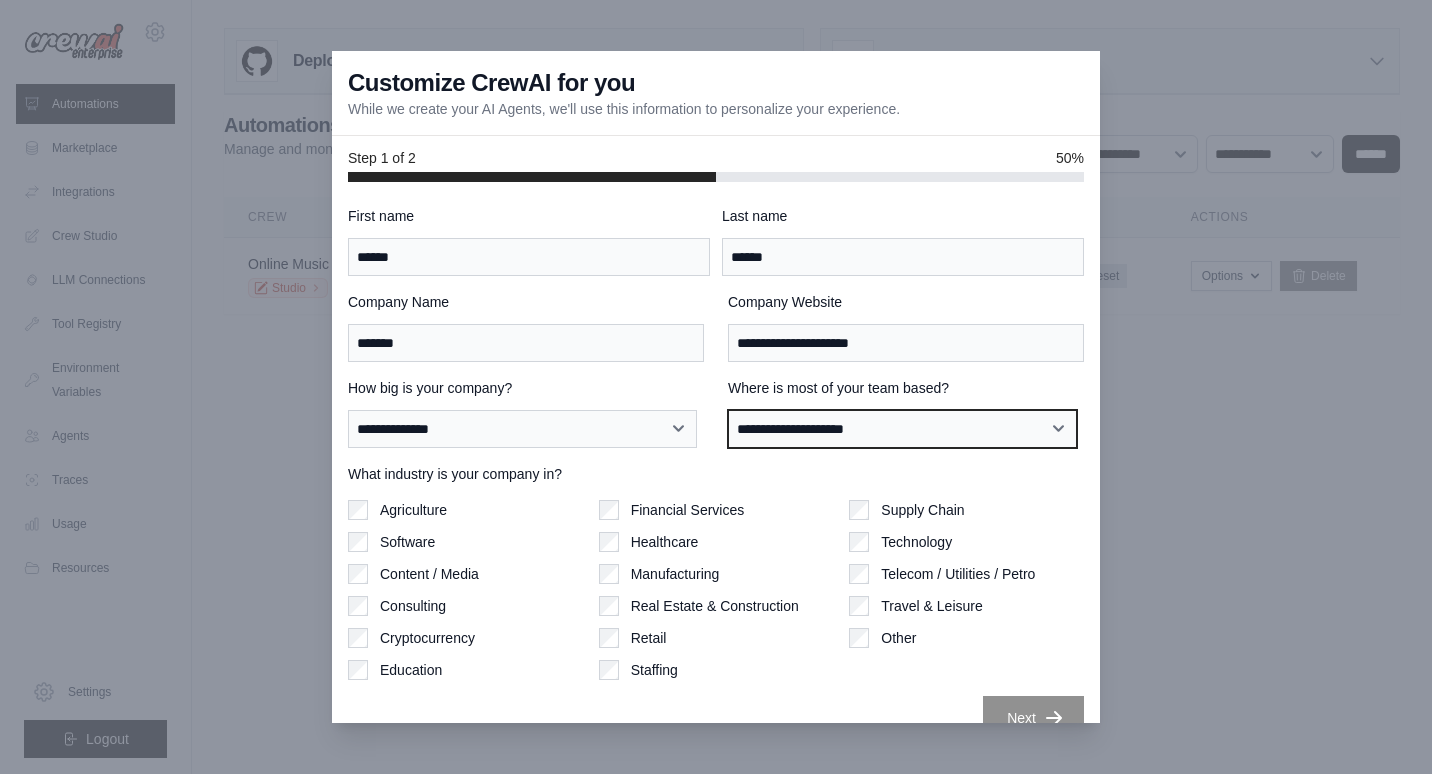 click on "**********" at bounding box center [902, 429] 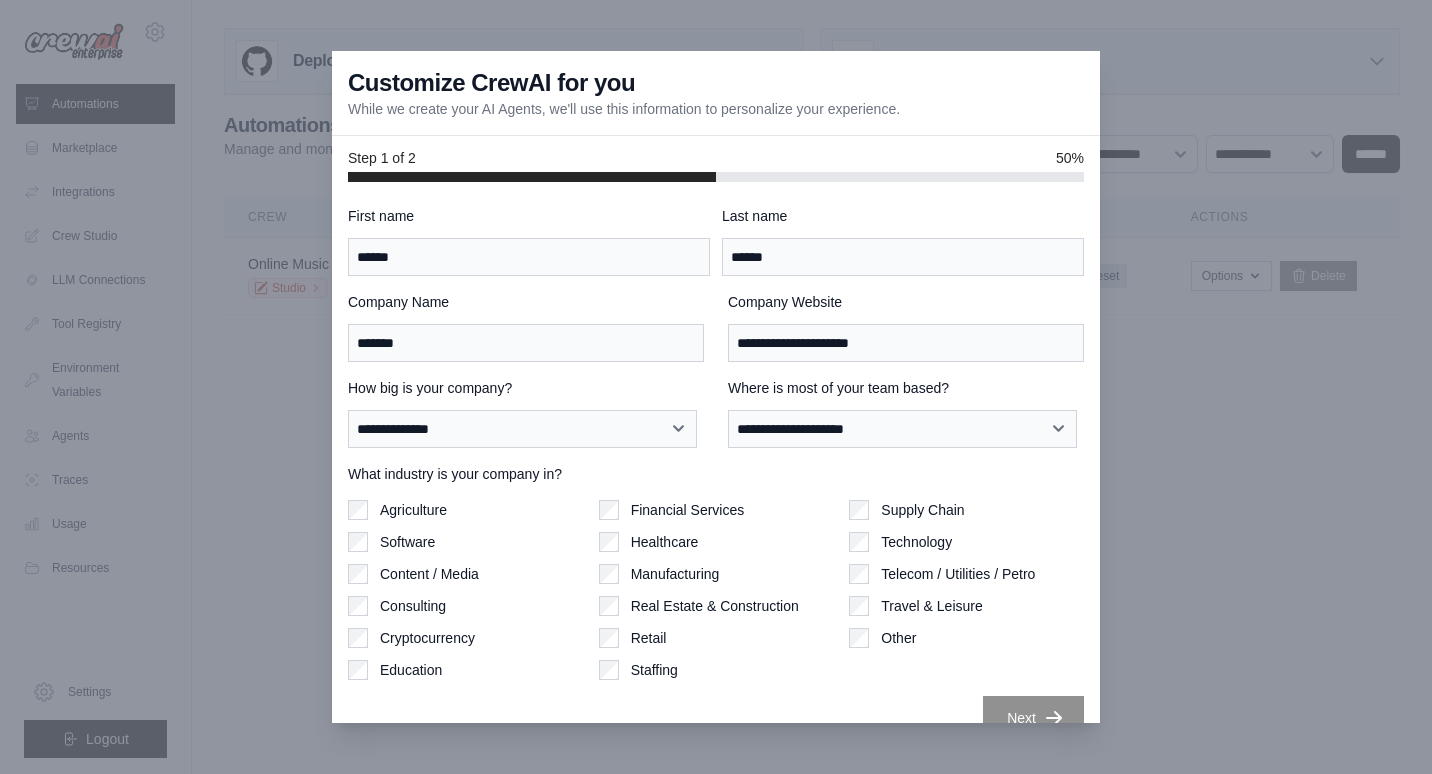 click on "Content / Media" at bounding box center (429, 574) 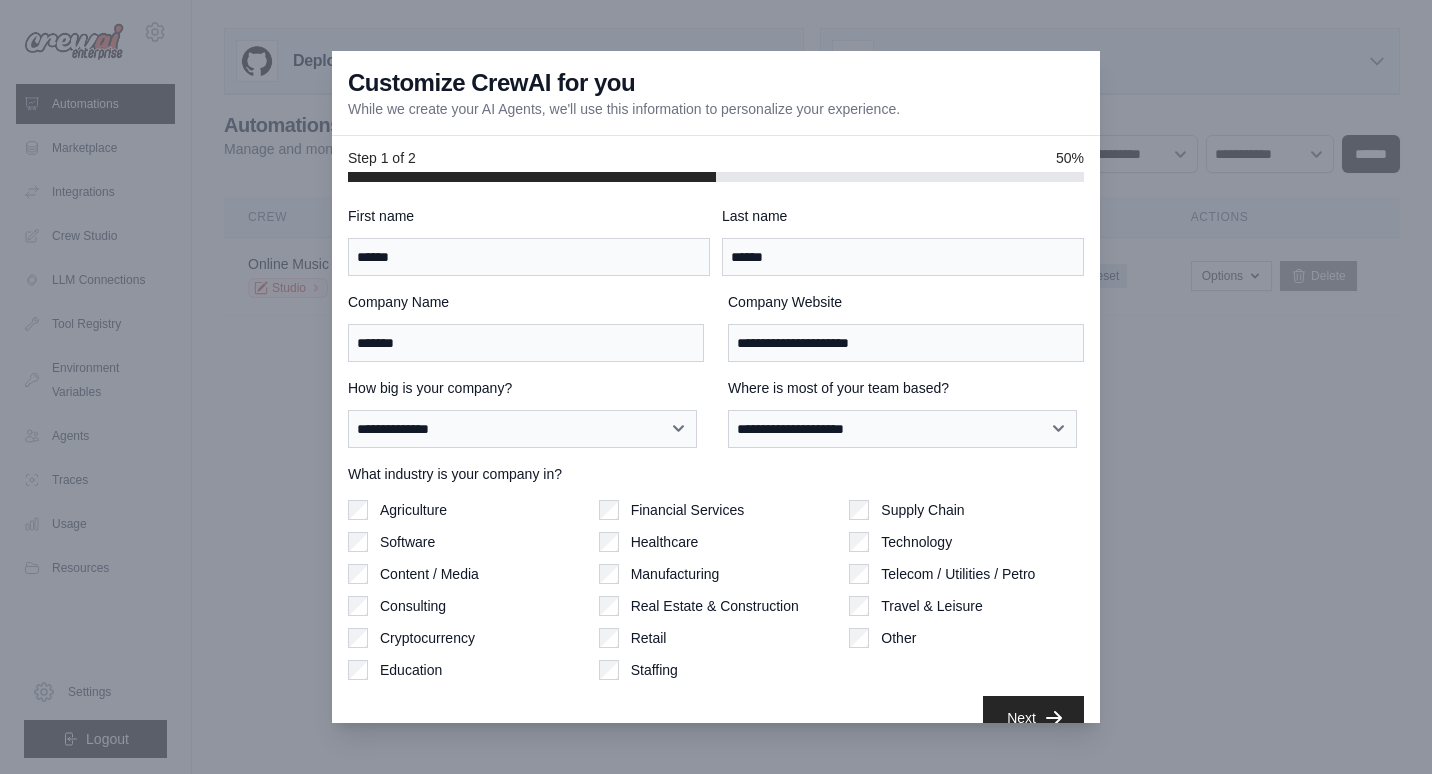 click on "Cryptocurrency" at bounding box center (427, 638) 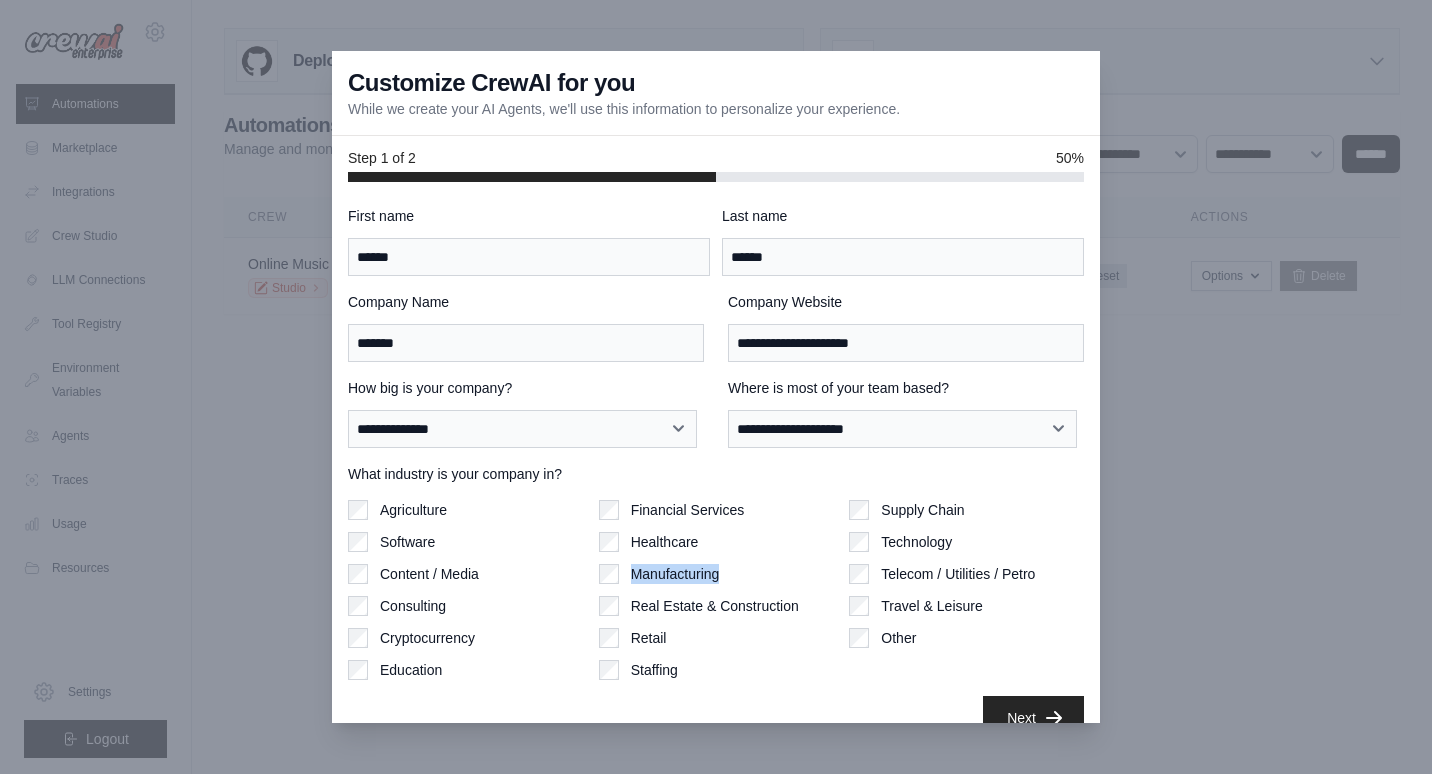 click on "Manufacturing" at bounding box center (675, 574) 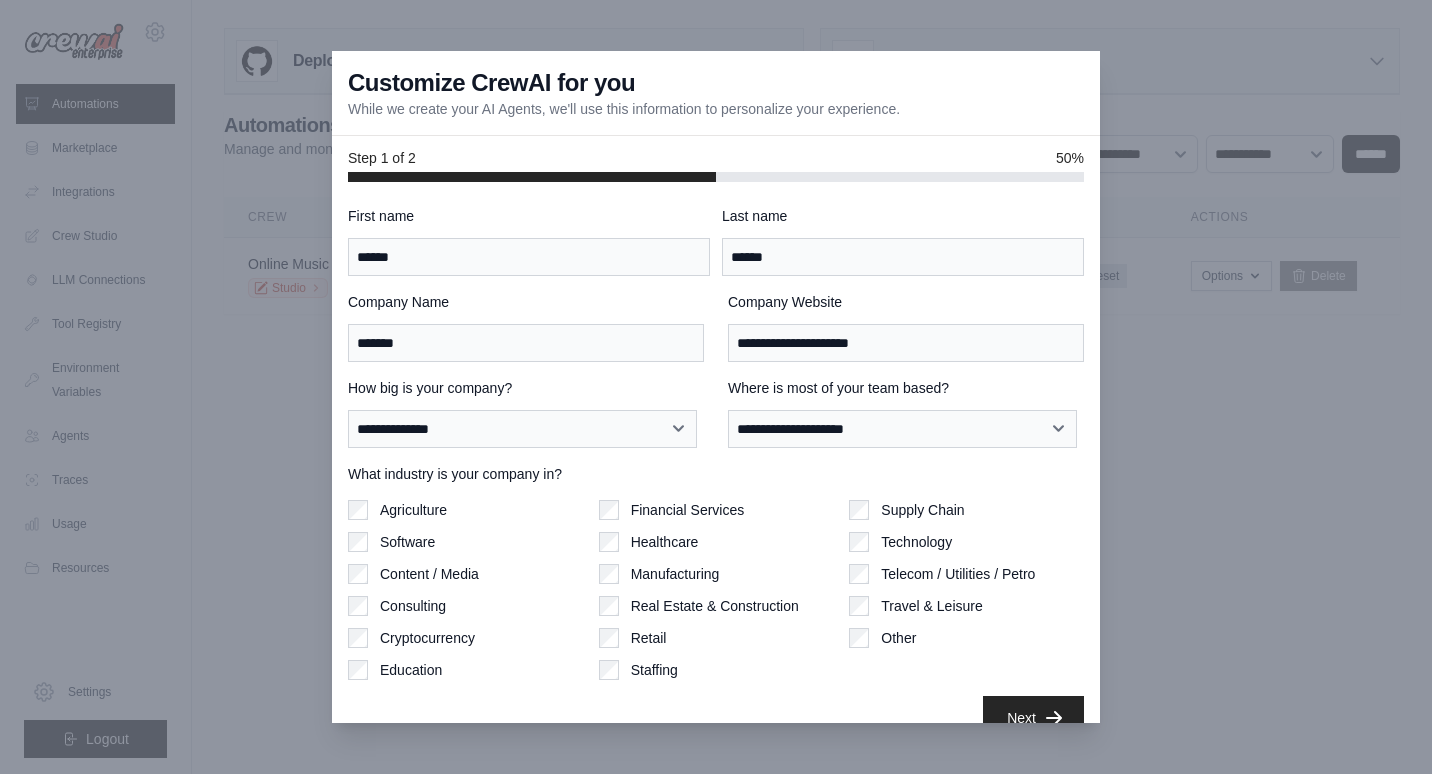 drag, startPoint x: 663, startPoint y: 568, endPoint x: 642, endPoint y: 498, distance: 73.082146 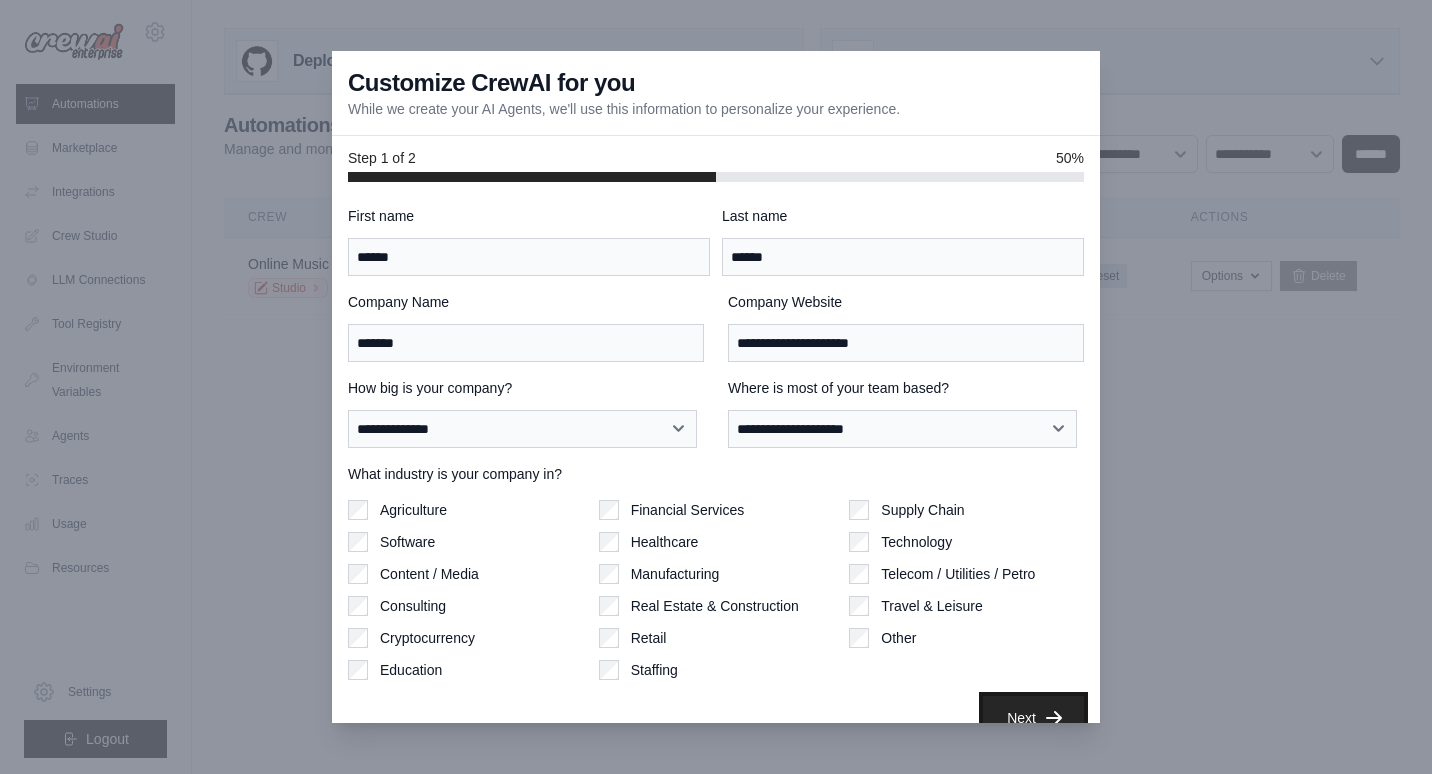 click on "Next" at bounding box center (1033, 718) 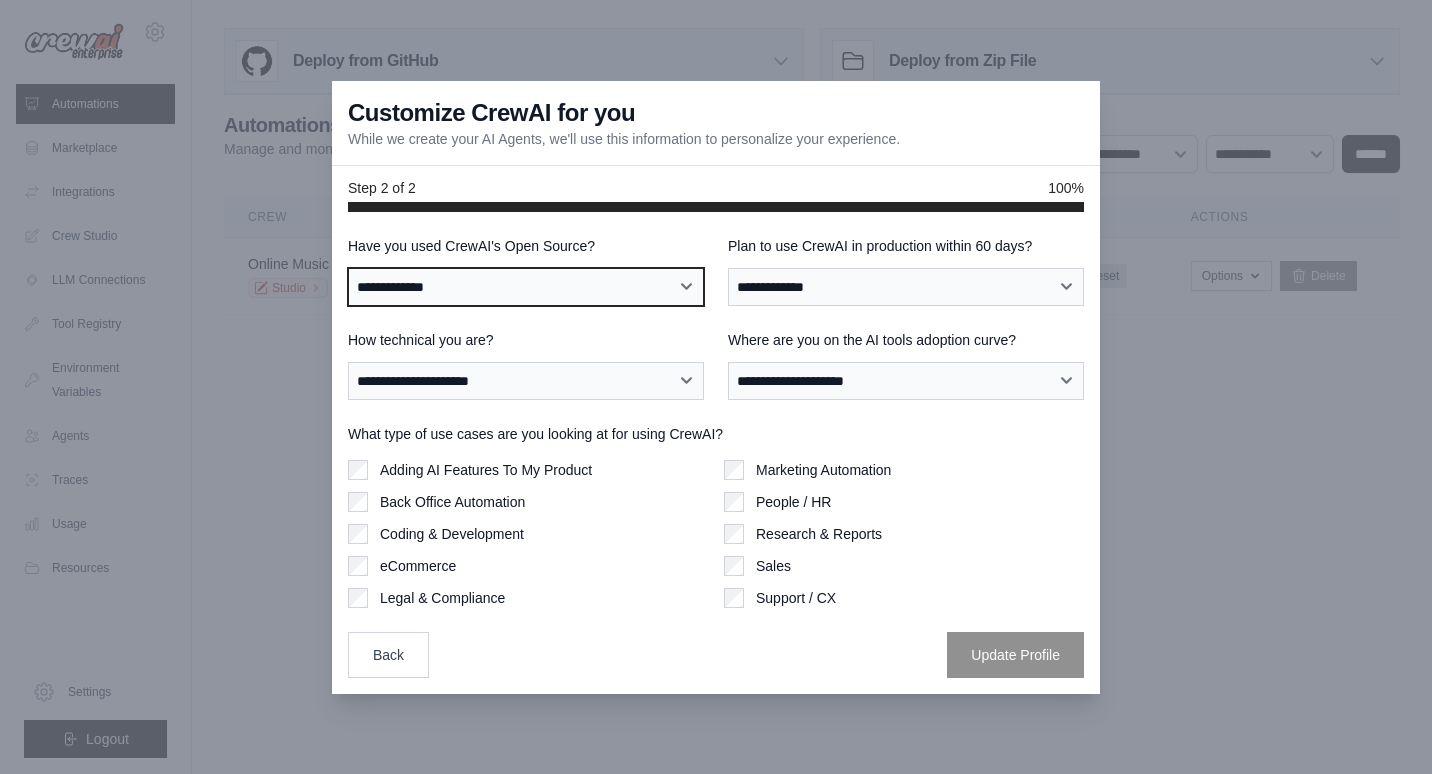 click on "**********" at bounding box center (526, 287) 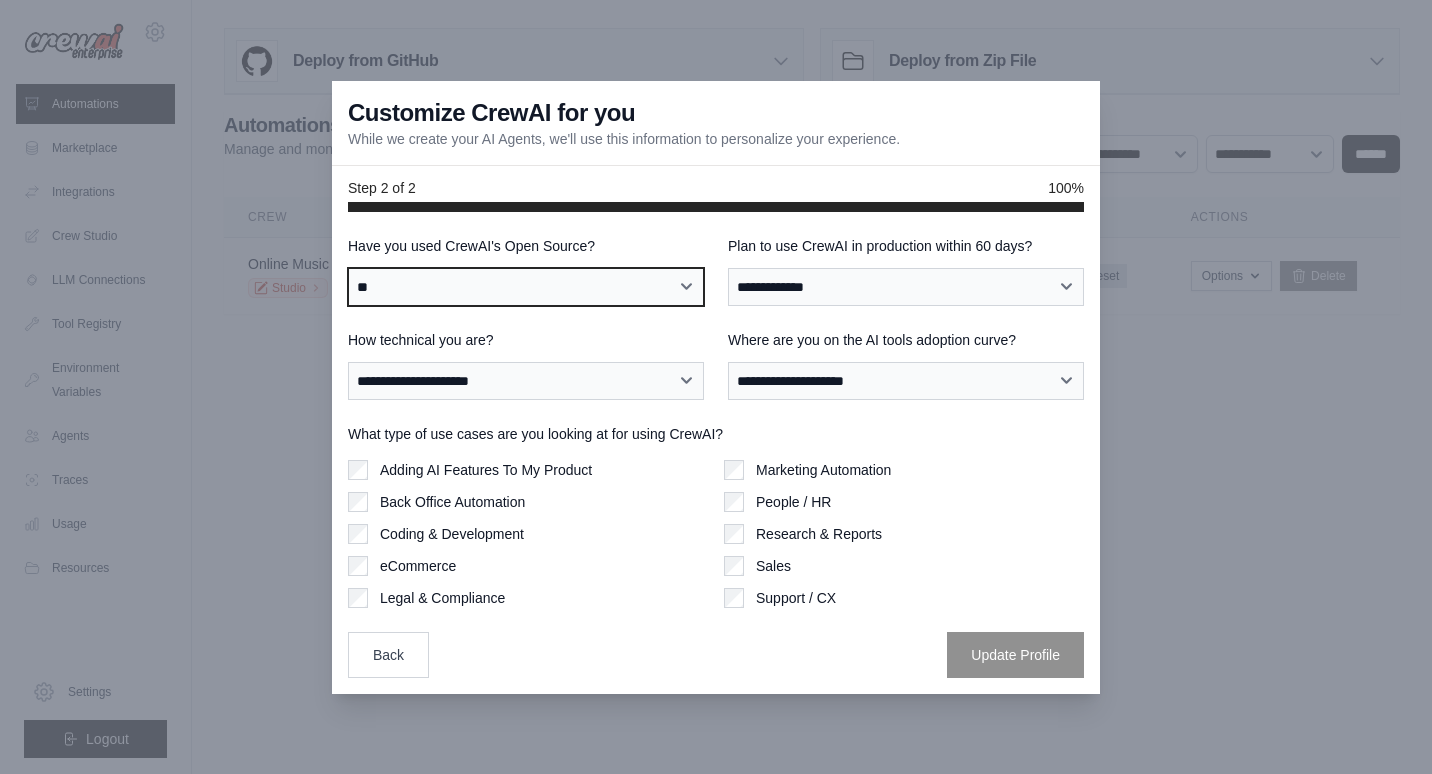 click on "**********" at bounding box center (526, 287) 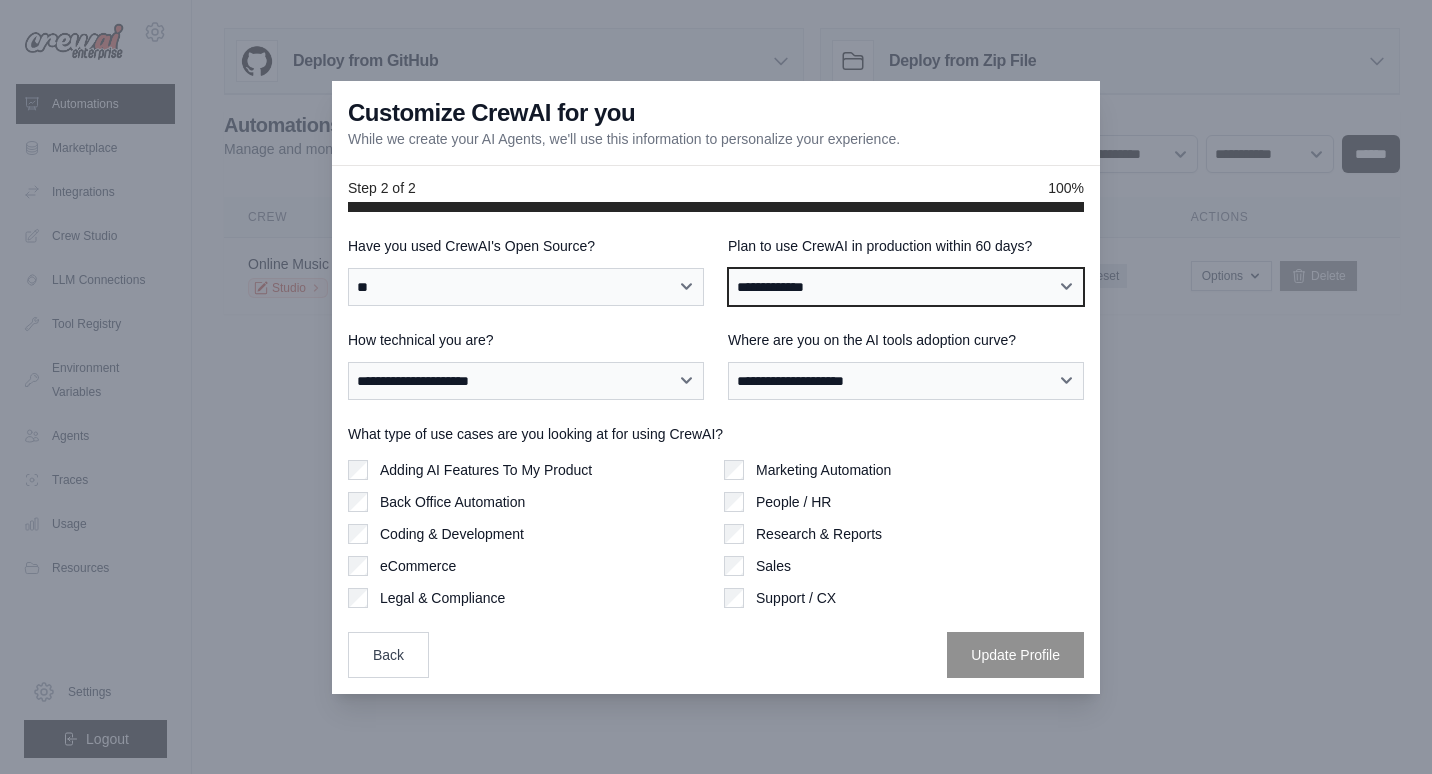 click on "**********" at bounding box center [906, 287] 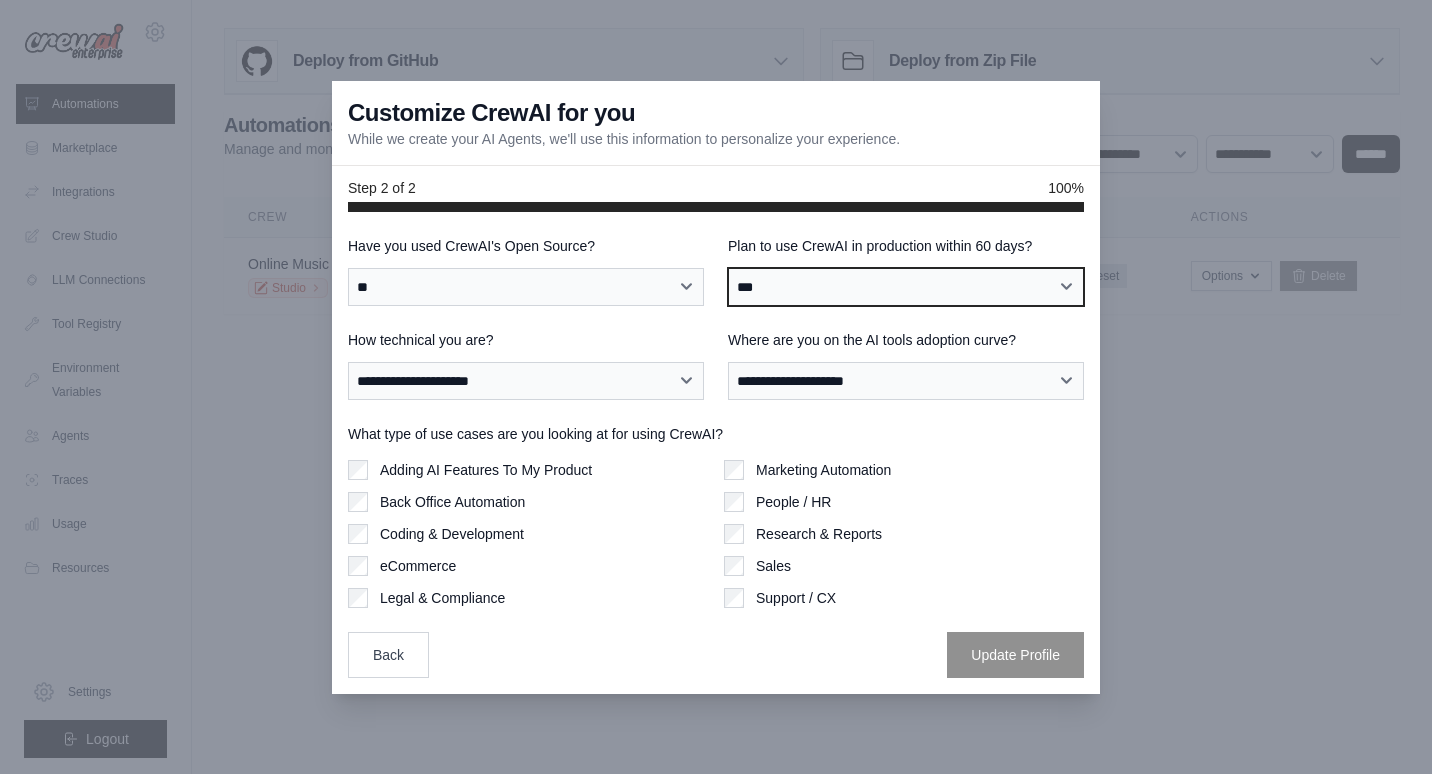 click on "**********" at bounding box center [906, 287] 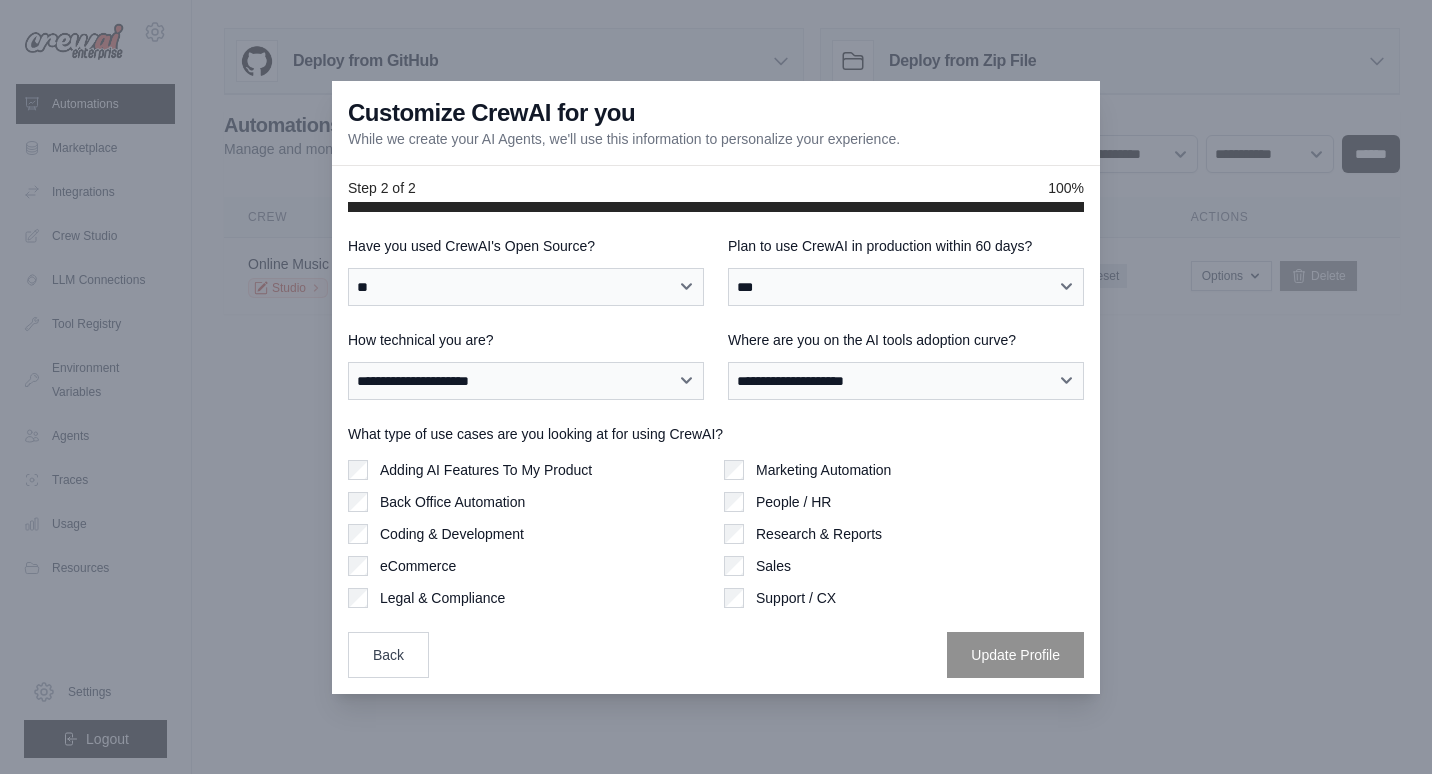 click on "**********" at bounding box center [526, 365] 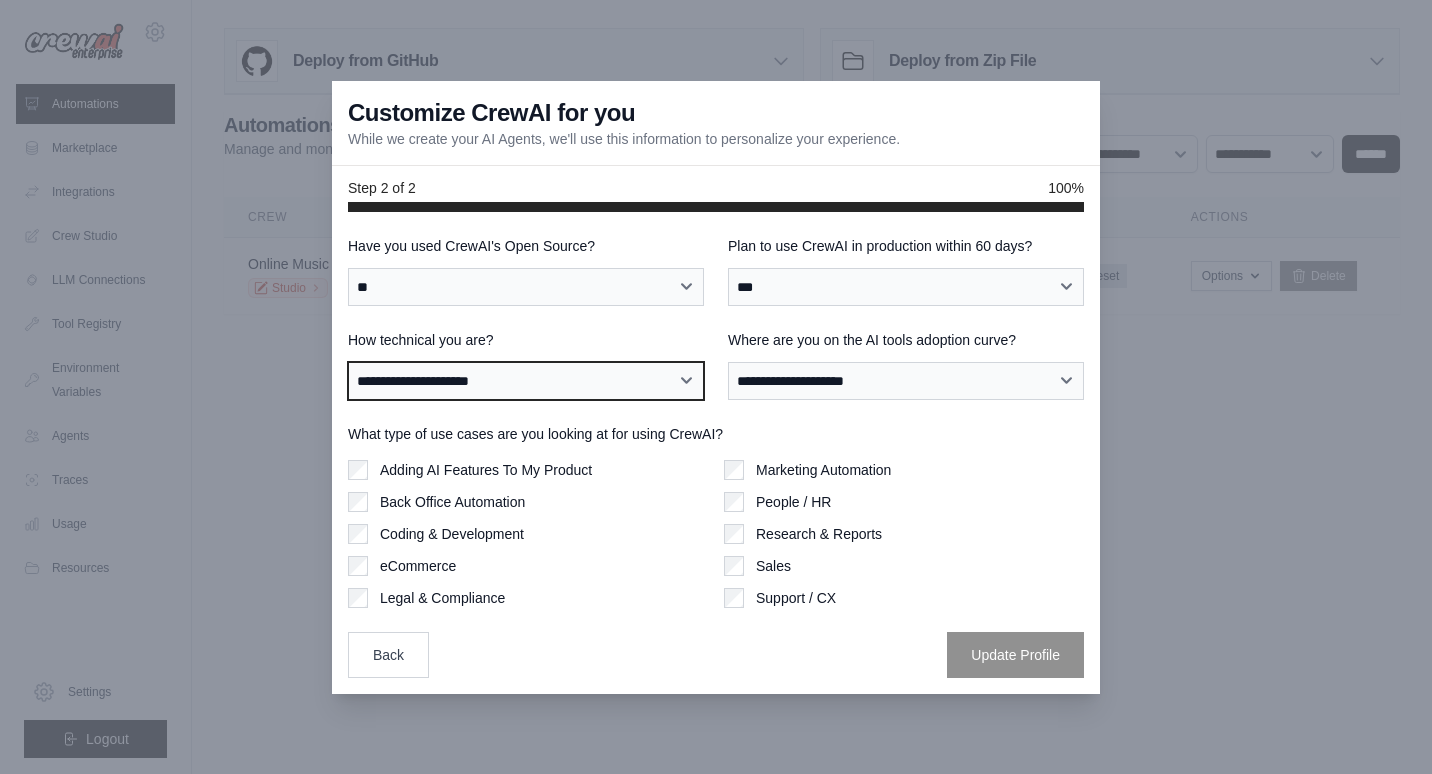 click on "**********" at bounding box center (526, 381) 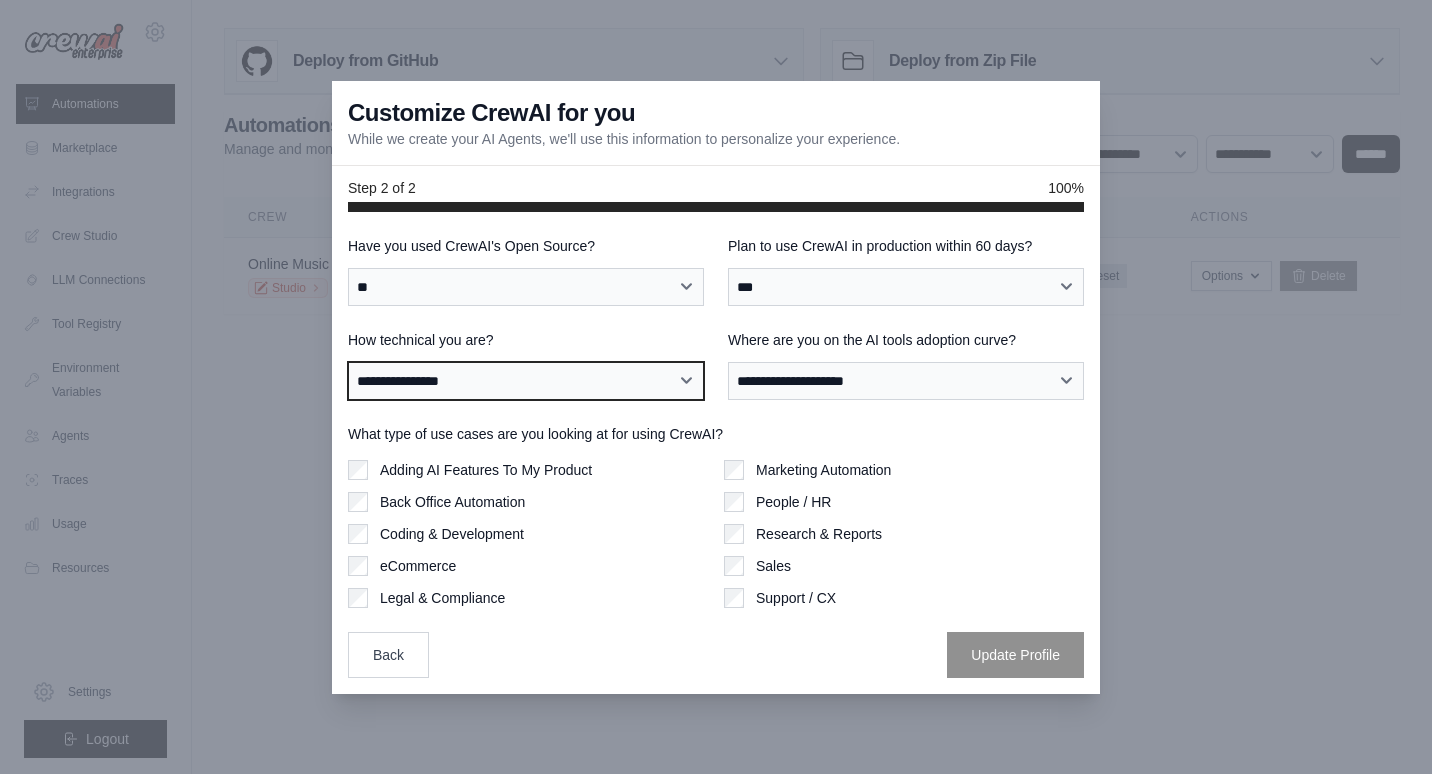 click on "**********" at bounding box center (526, 381) 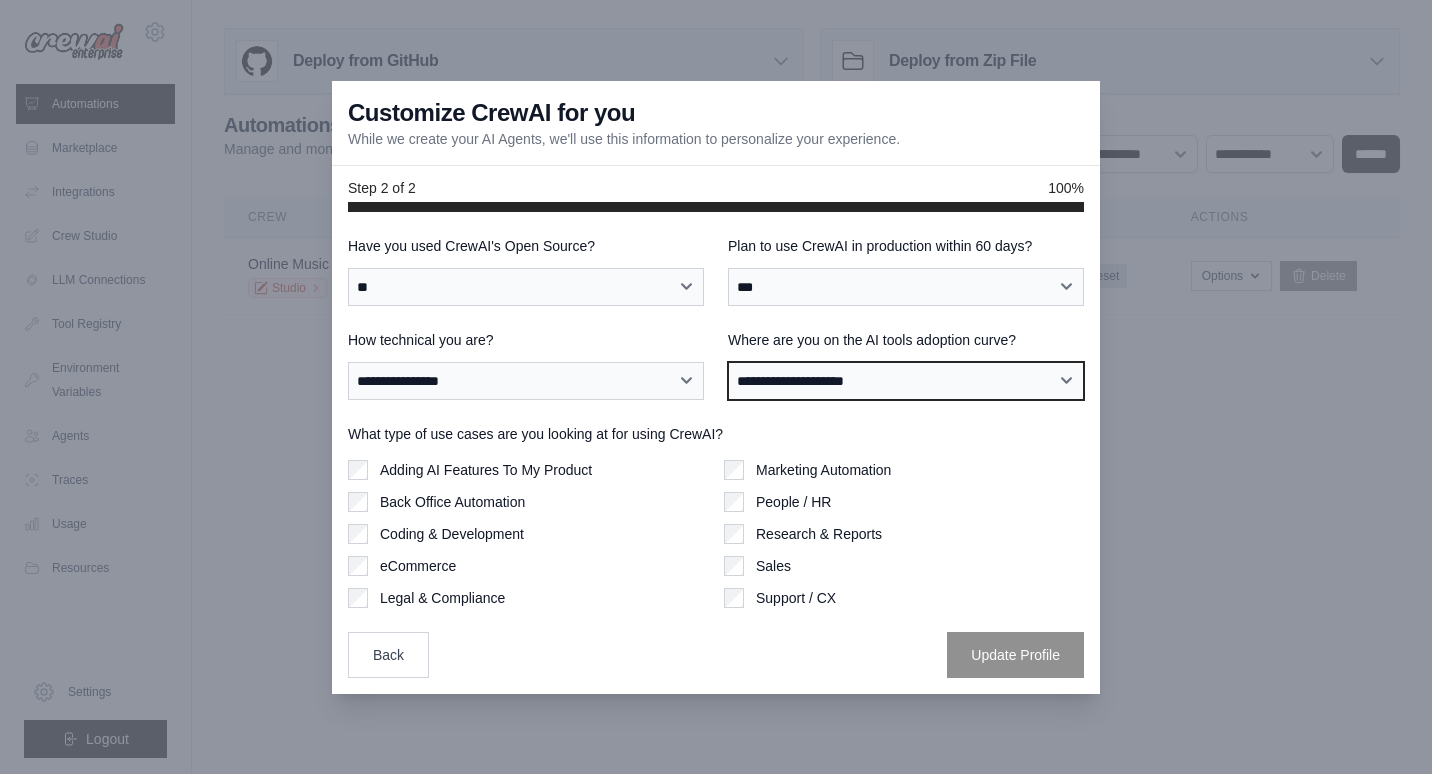 click on "**********" at bounding box center (906, 381) 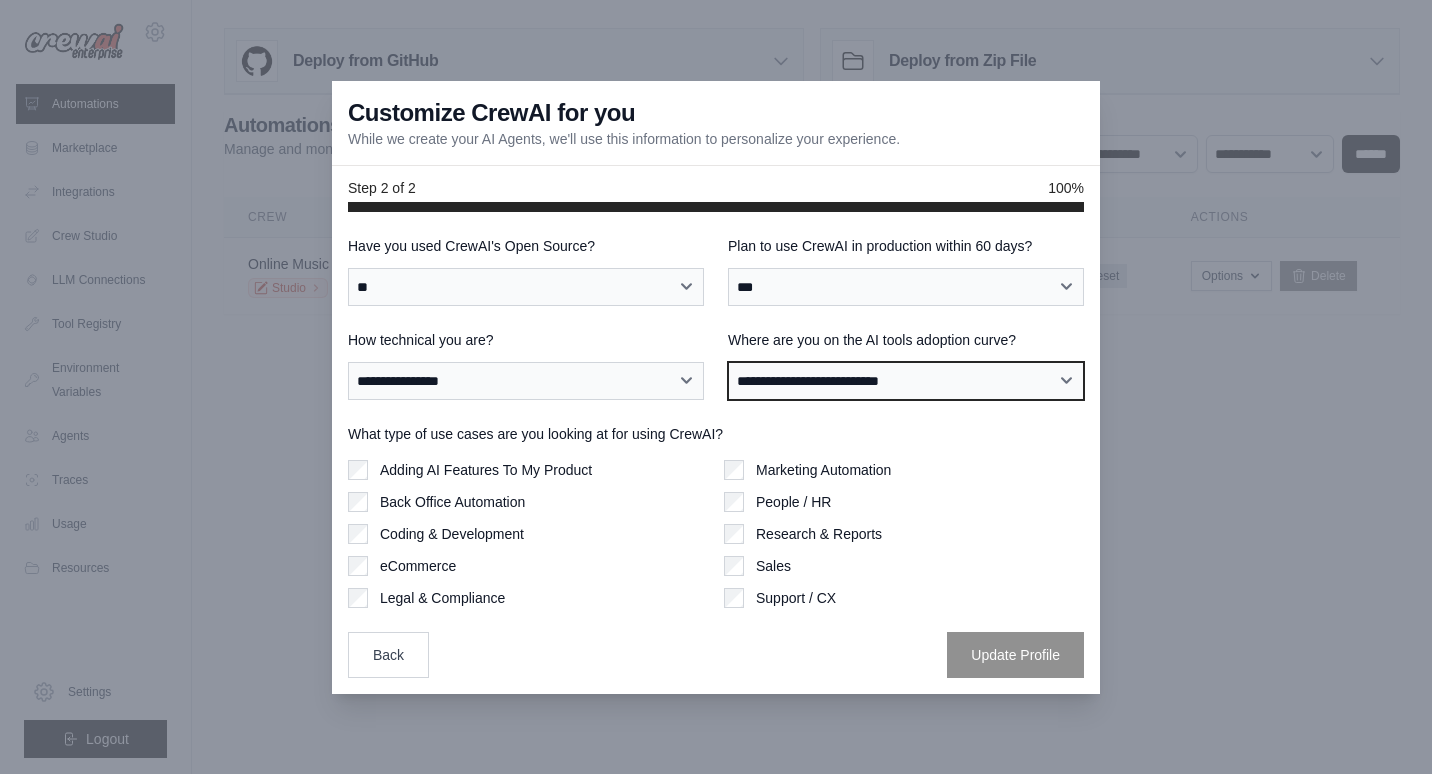 click on "**********" at bounding box center [906, 381] 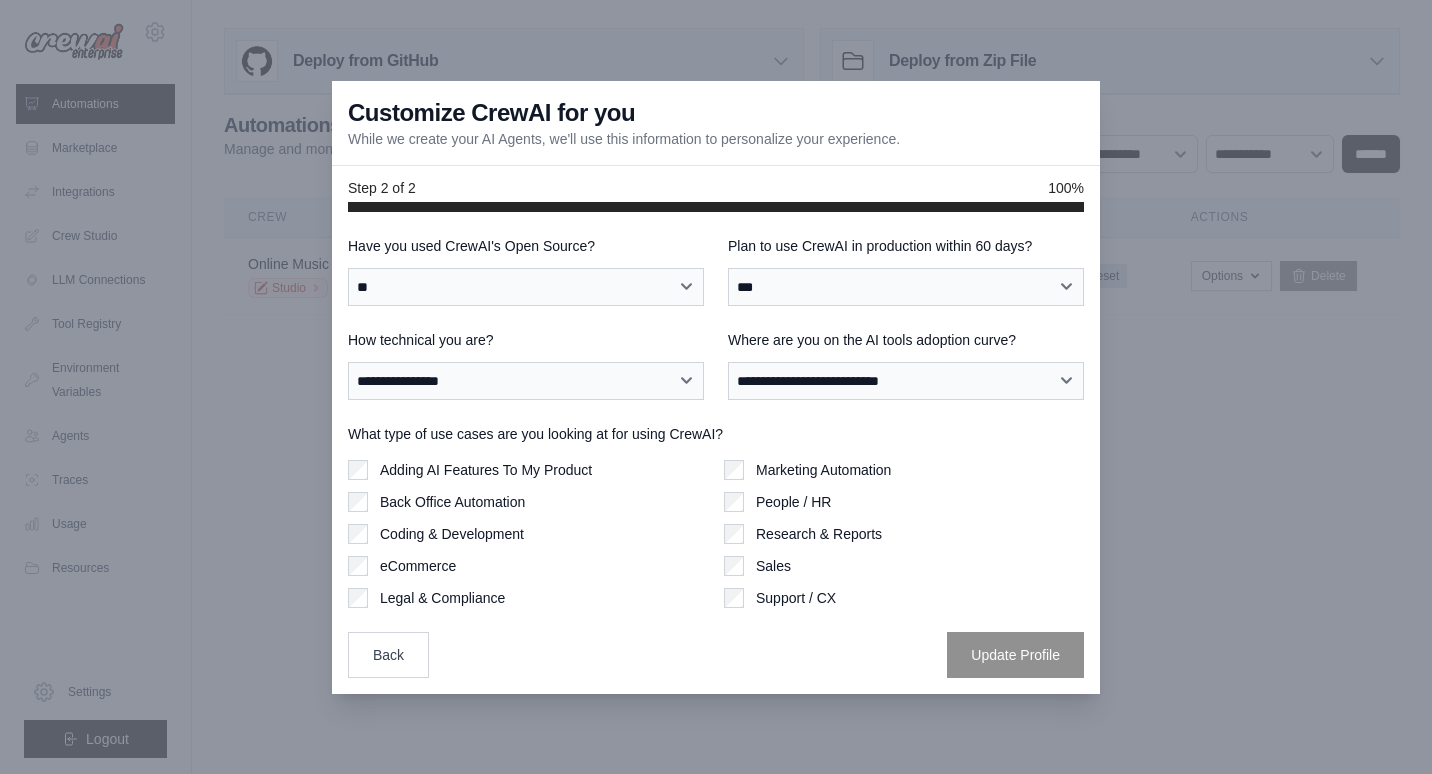 click on "Adding AI Features To My Product" at bounding box center (486, 470) 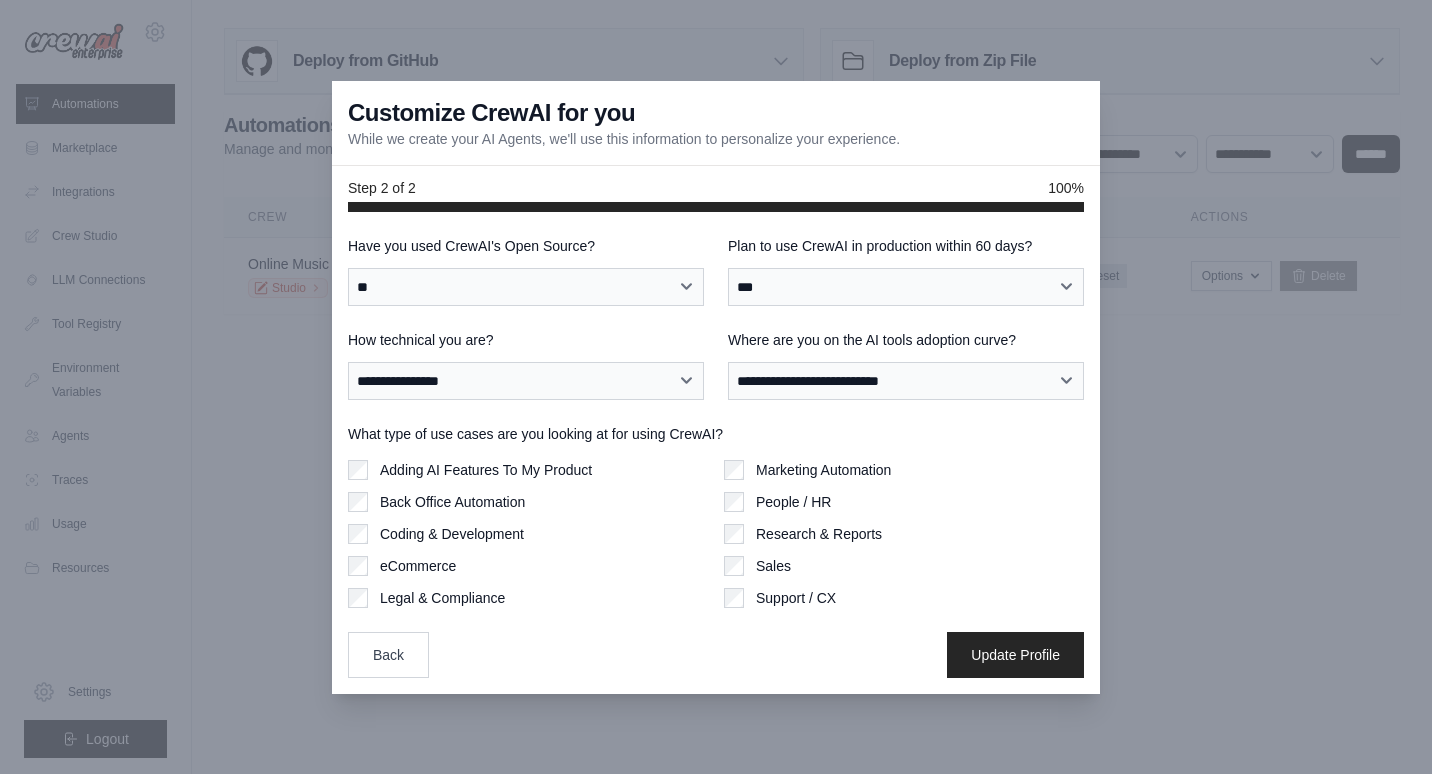 click on "Coding & Development" at bounding box center (452, 534) 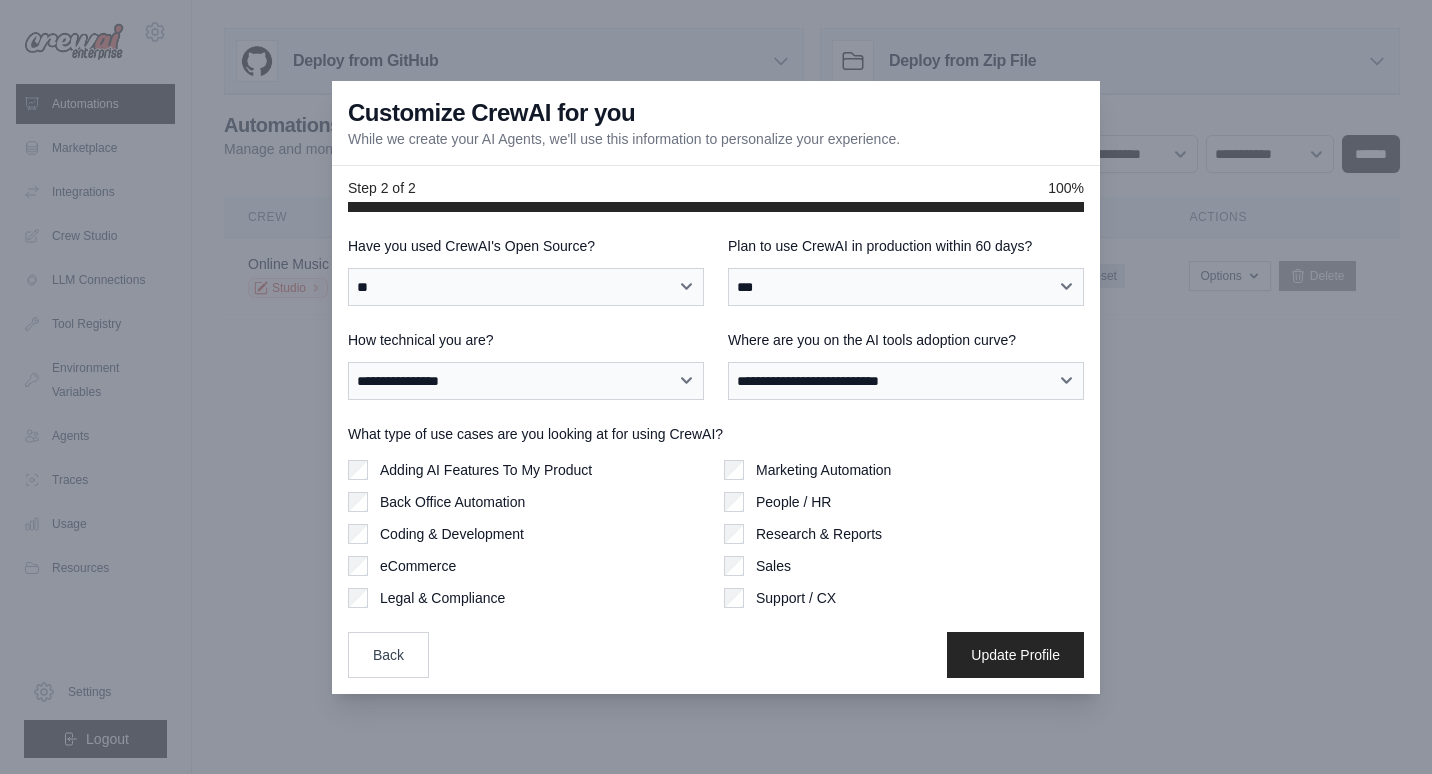 click on "Sales" at bounding box center (773, 566) 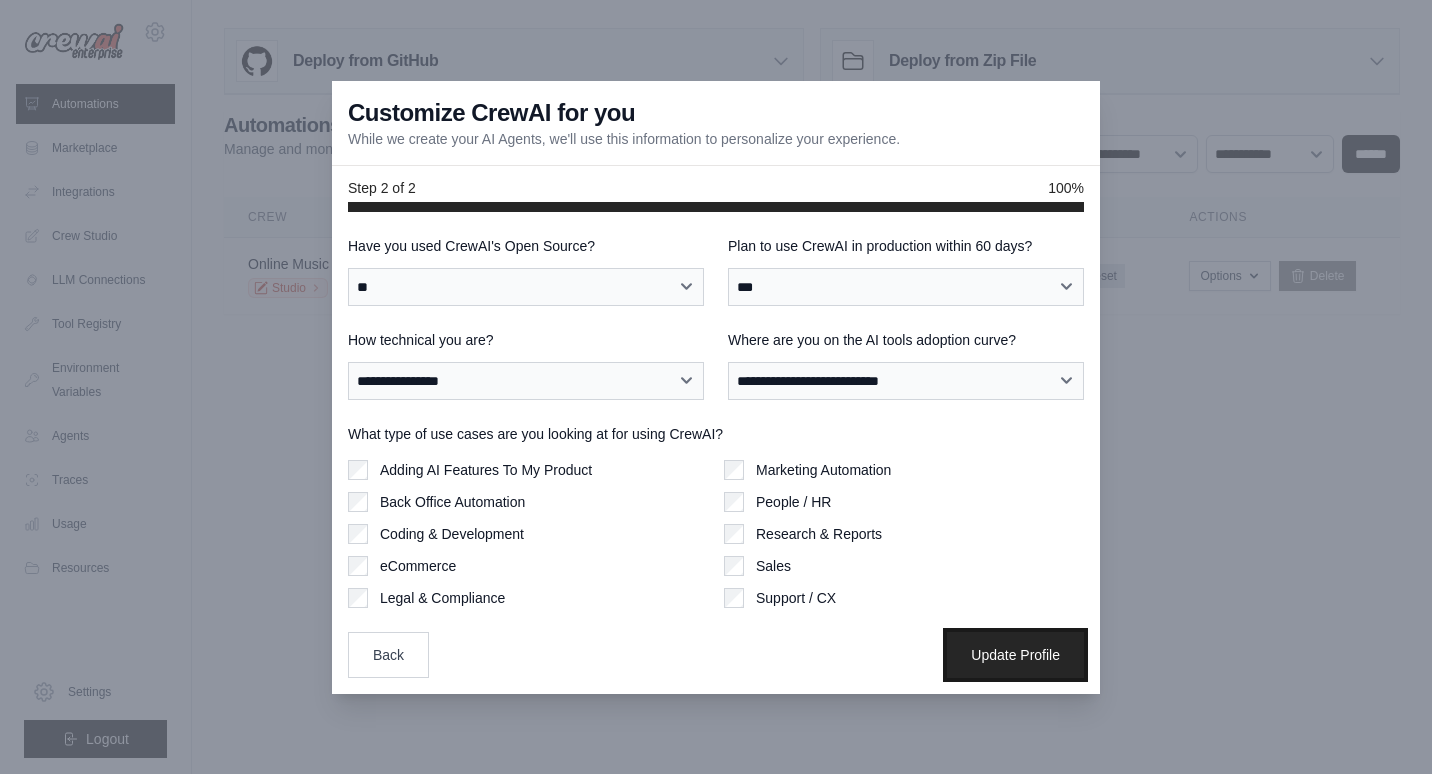 click on "Update Profile" at bounding box center [1015, 655] 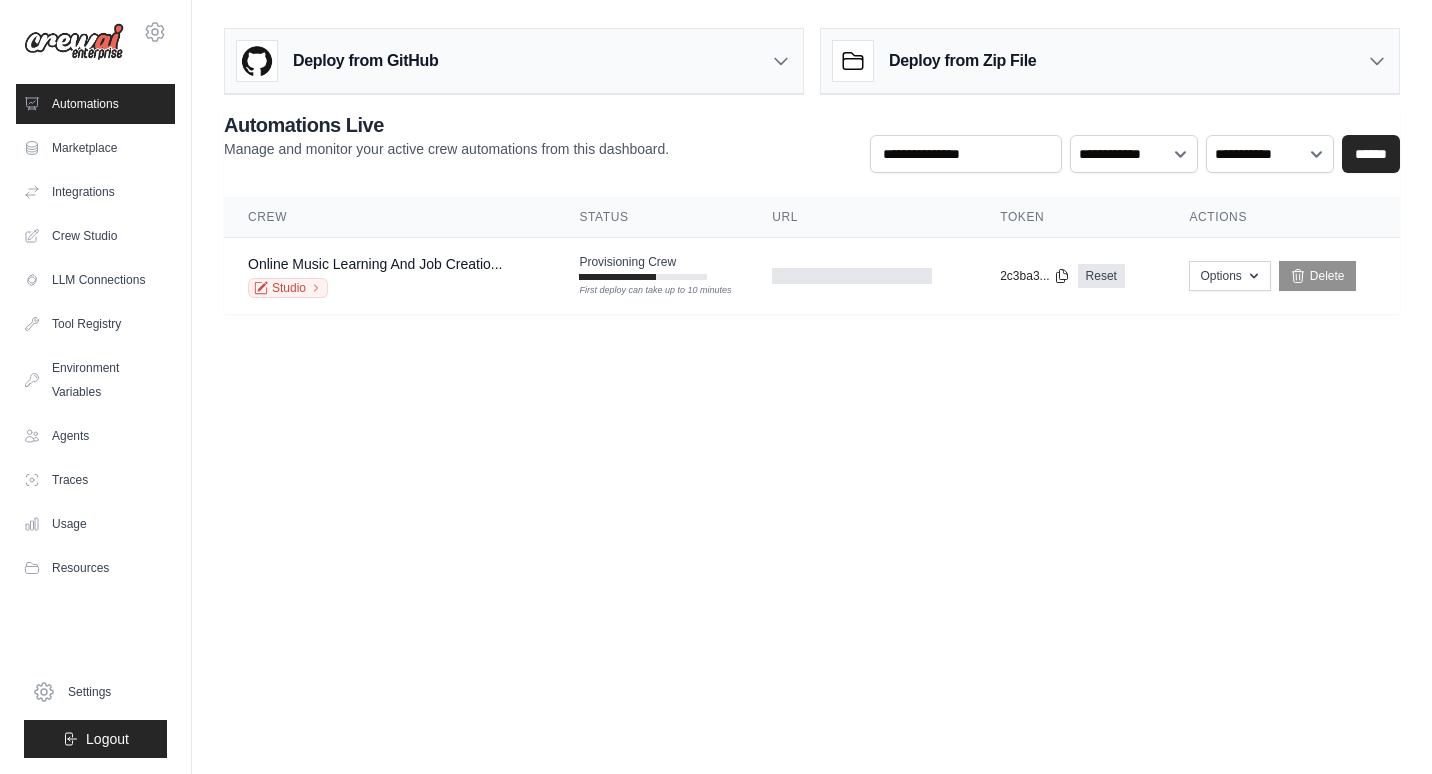 scroll, scrollTop: 0, scrollLeft: 0, axis: both 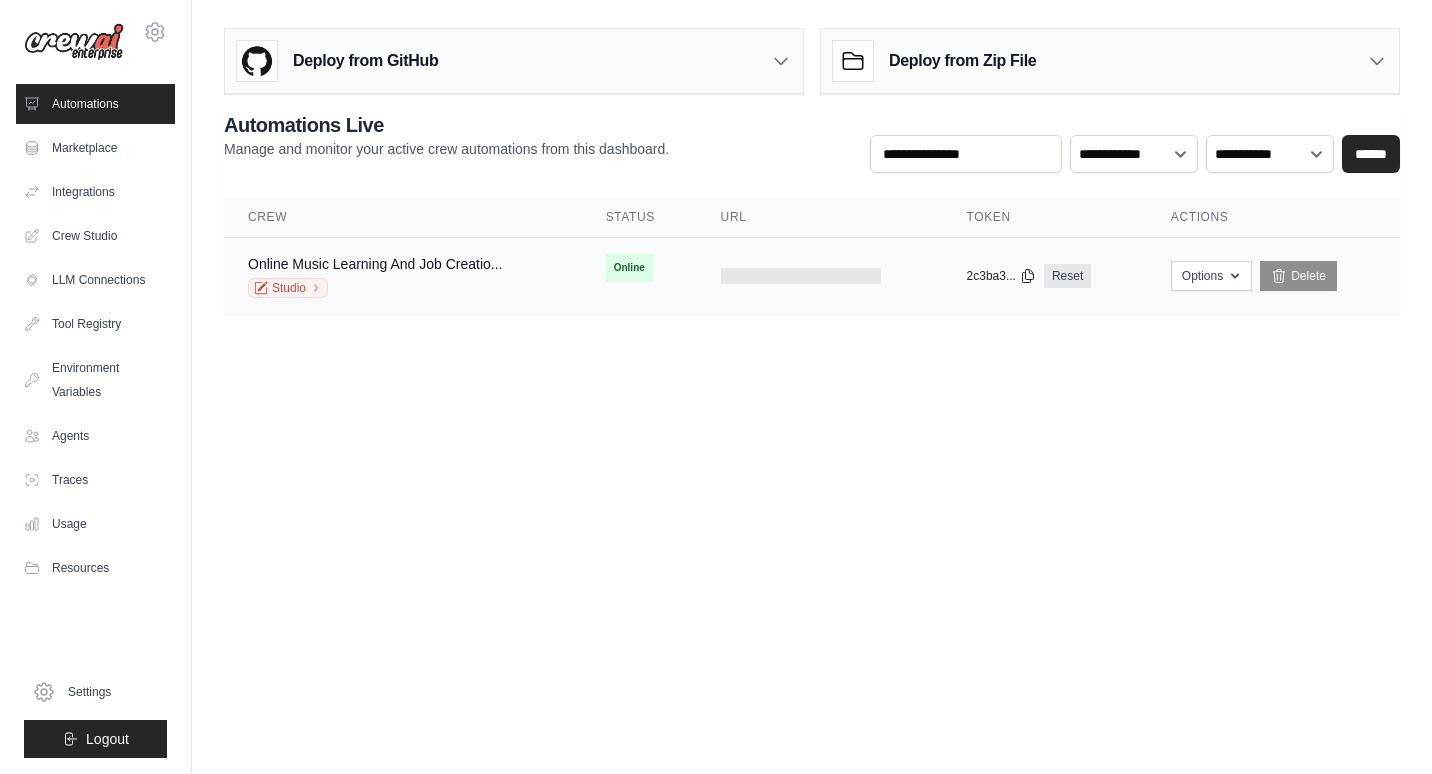 click at bounding box center [801, 276] 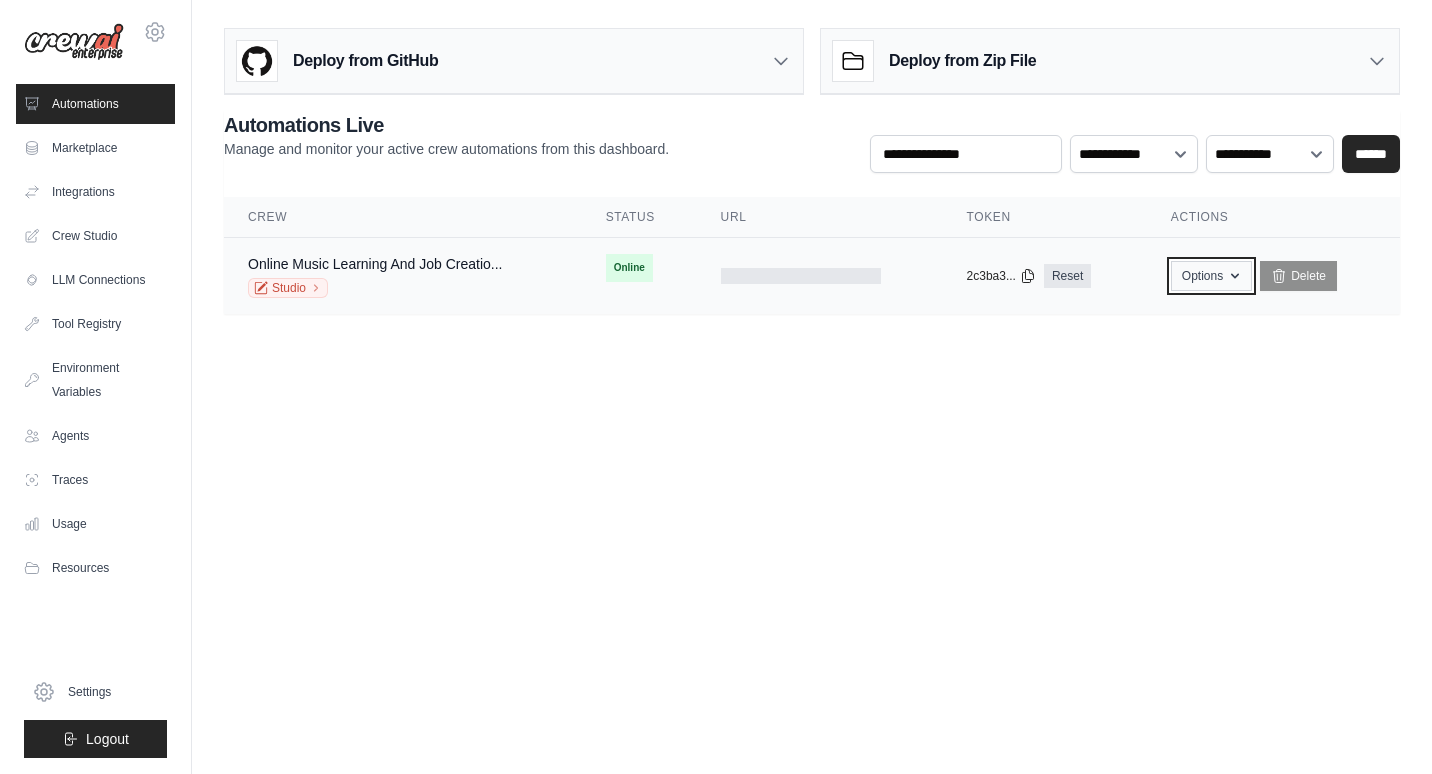 click on "Options" at bounding box center [1211, 276] 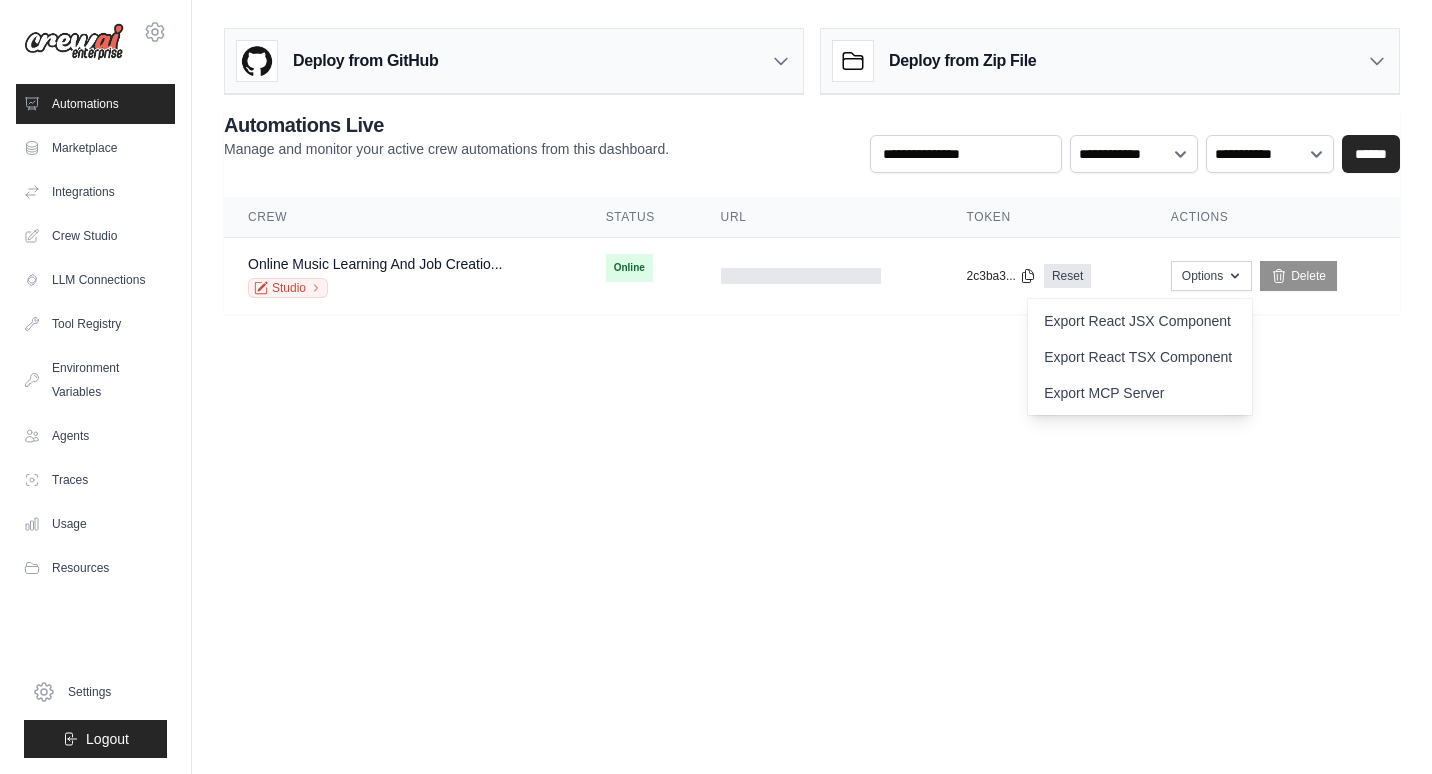 click on "head@desraag.in
Settings
Automations
Marketplace
Integrations
GitHub" at bounding box center [716, 387] 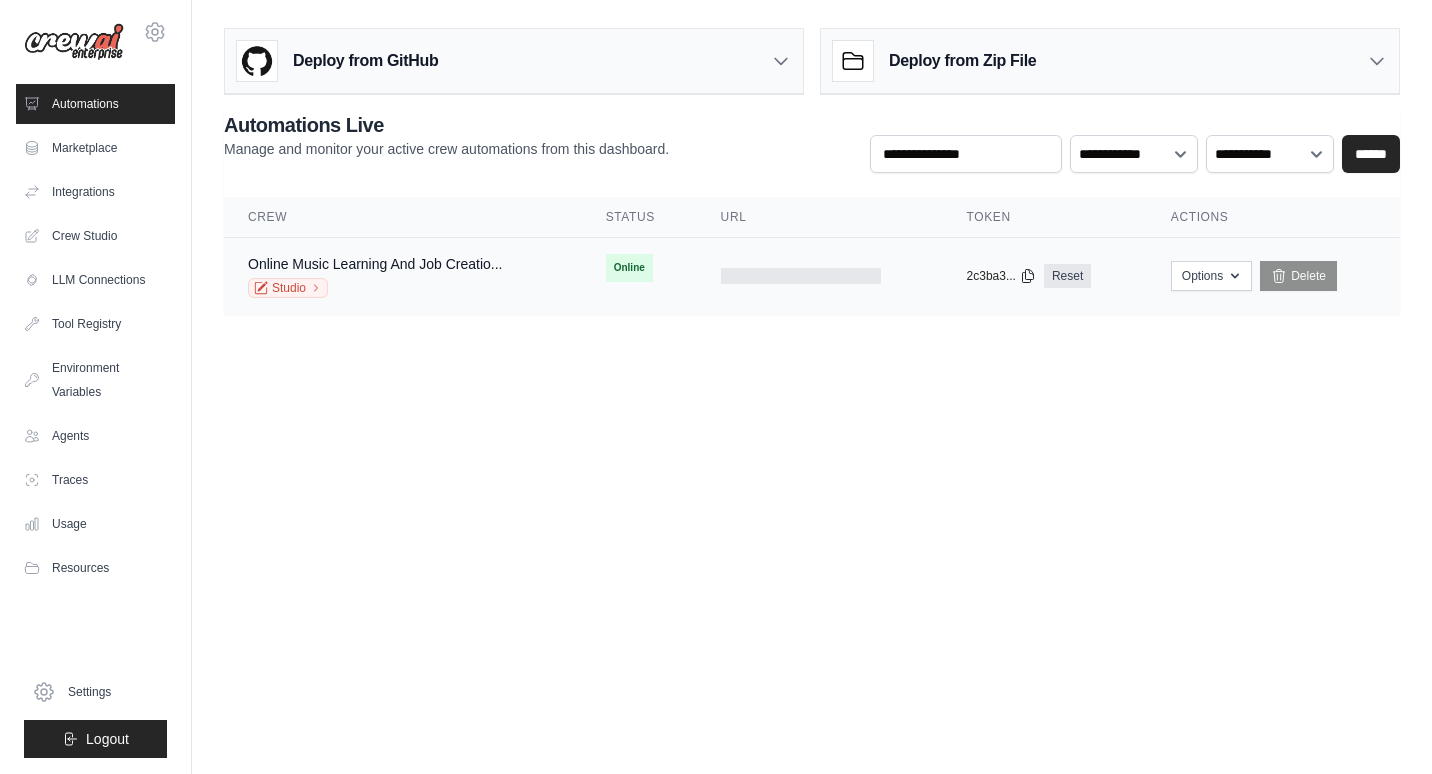 click at bounding box center (820, 276) 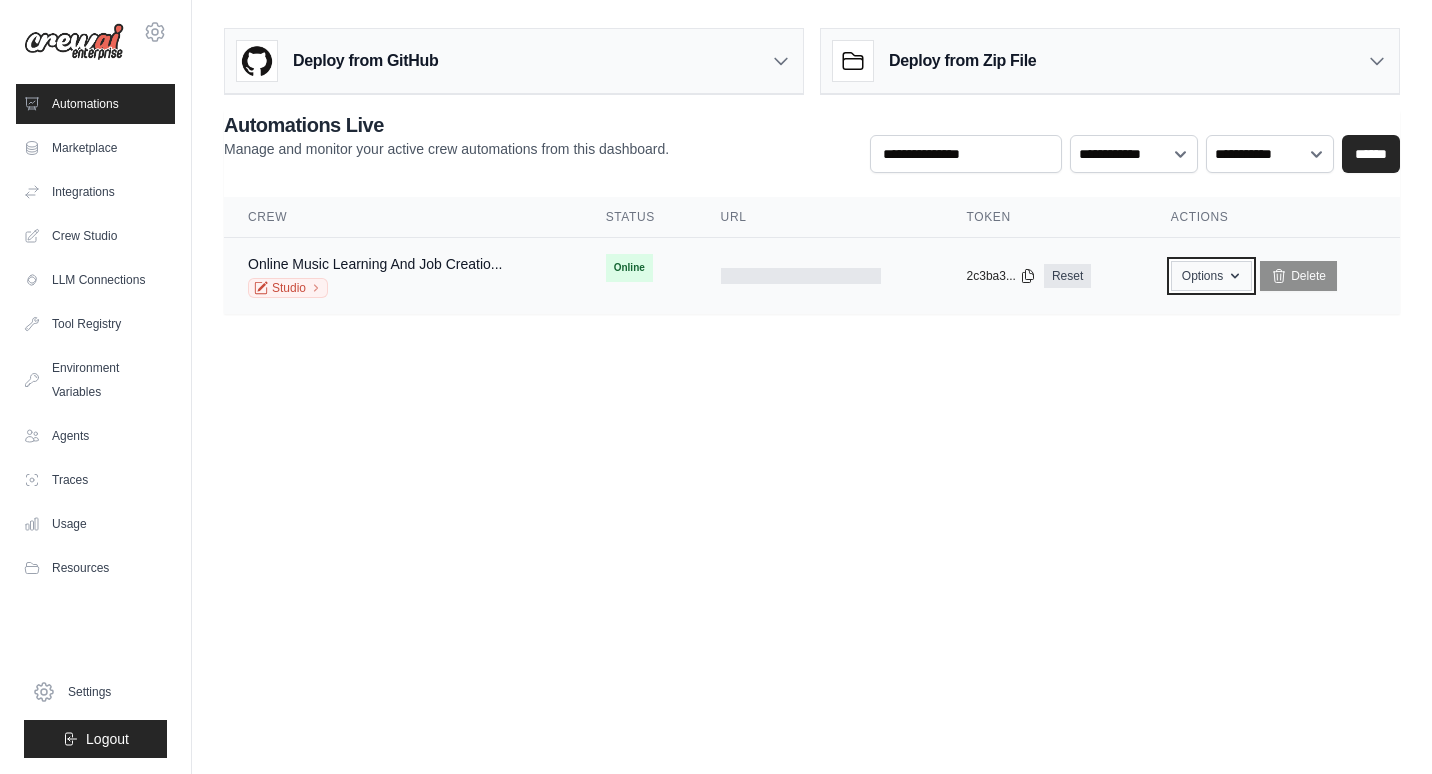 click on "Options" at bounding box center [1211, 276] 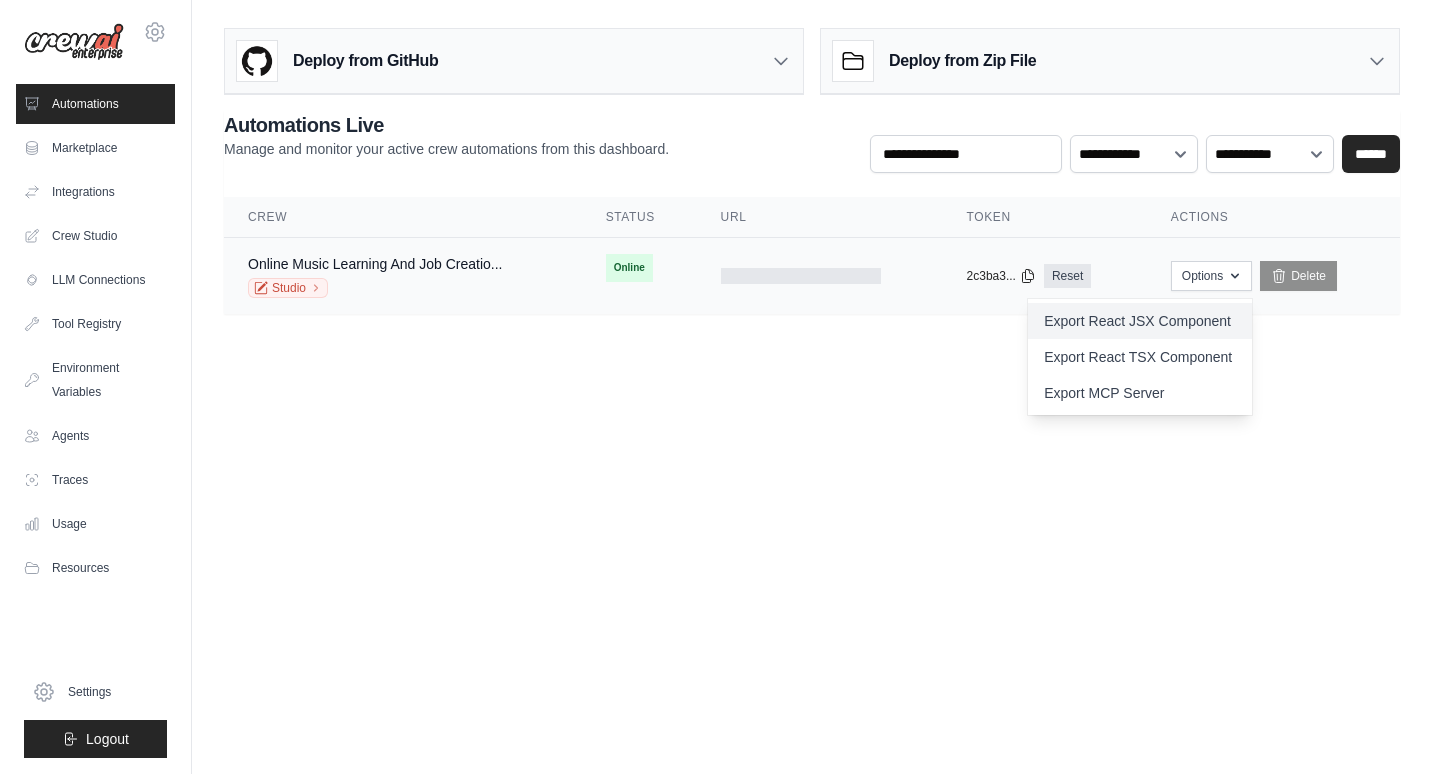 click on "Export React JSX Component" at bounding box center (1140, 321) 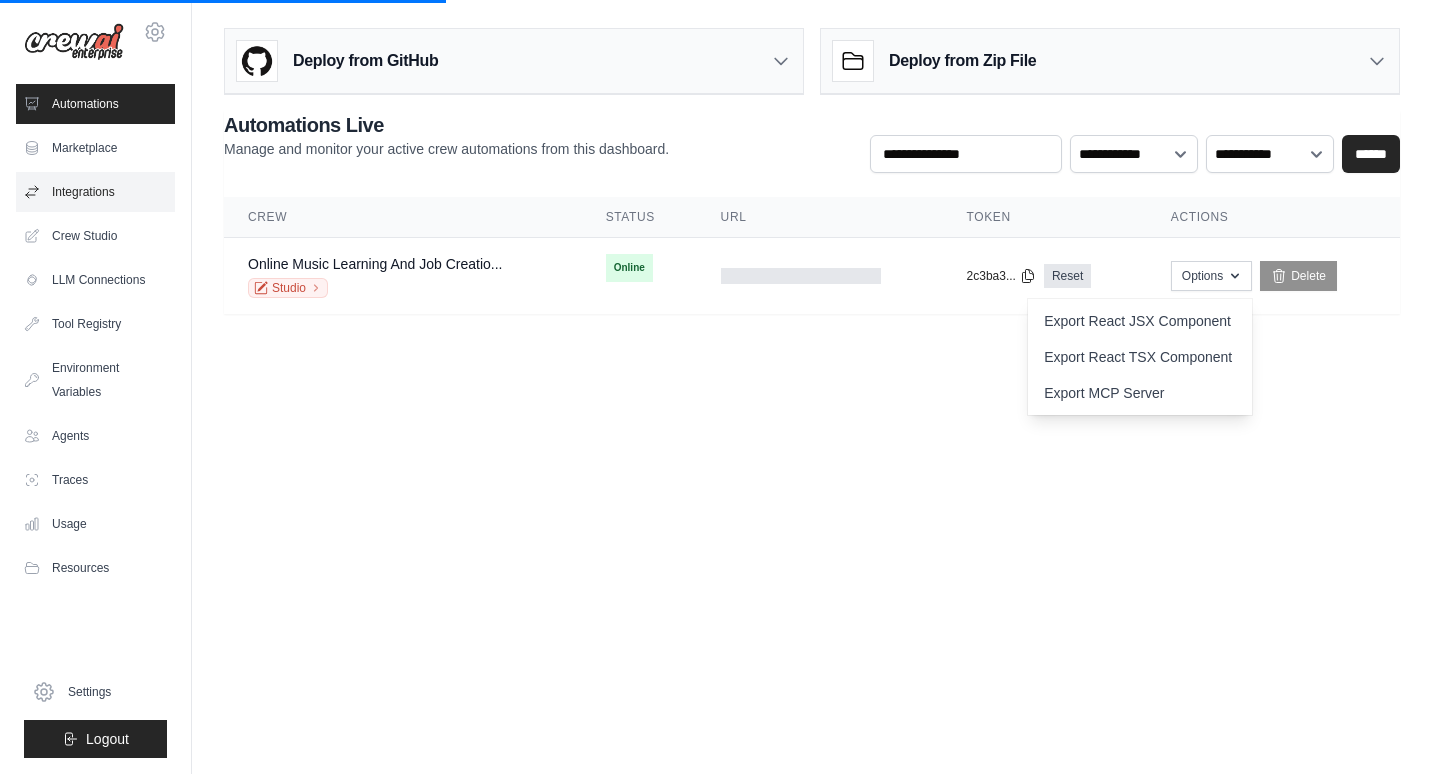 click on "Integrations" at bounding box center (95, 192) 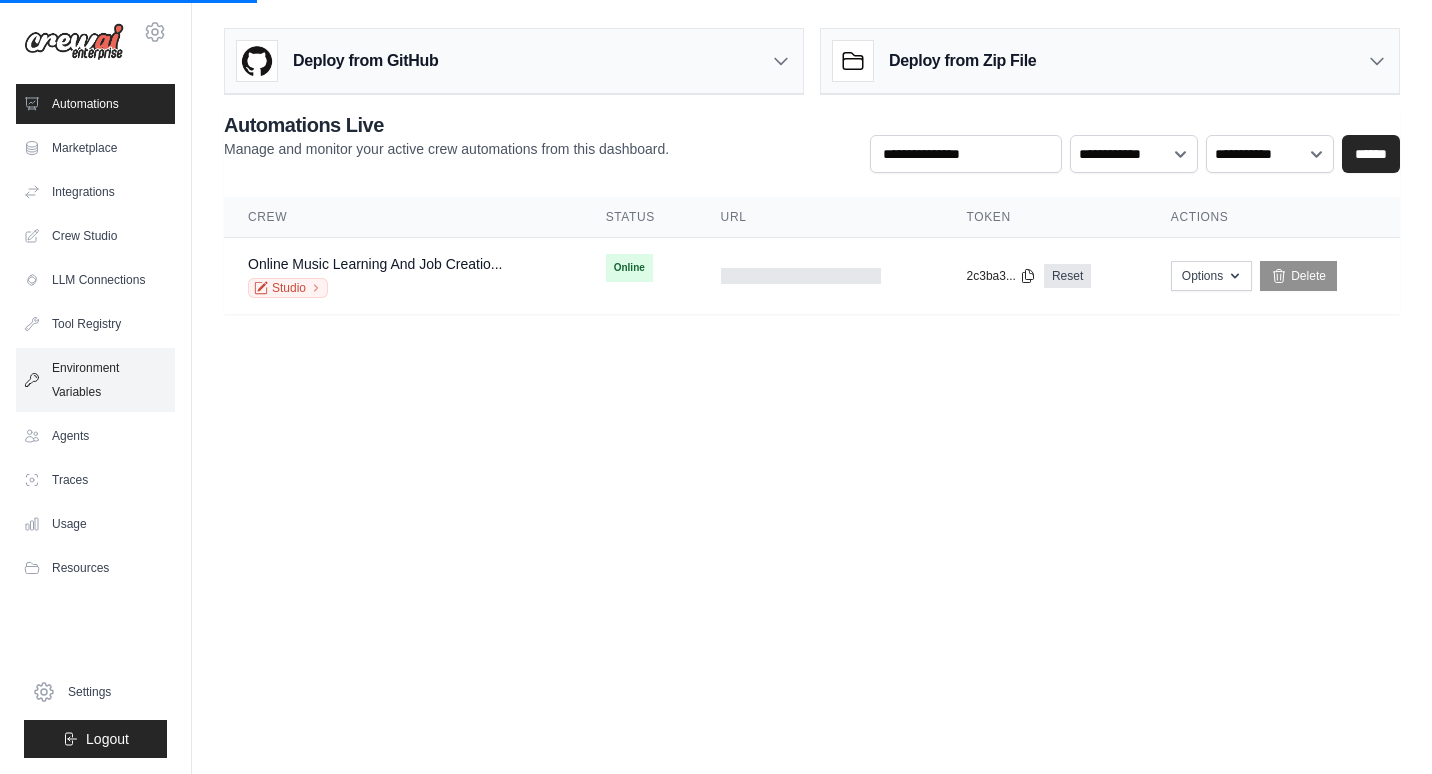 click on "Environment Variables" at bounding box center (95, 380) 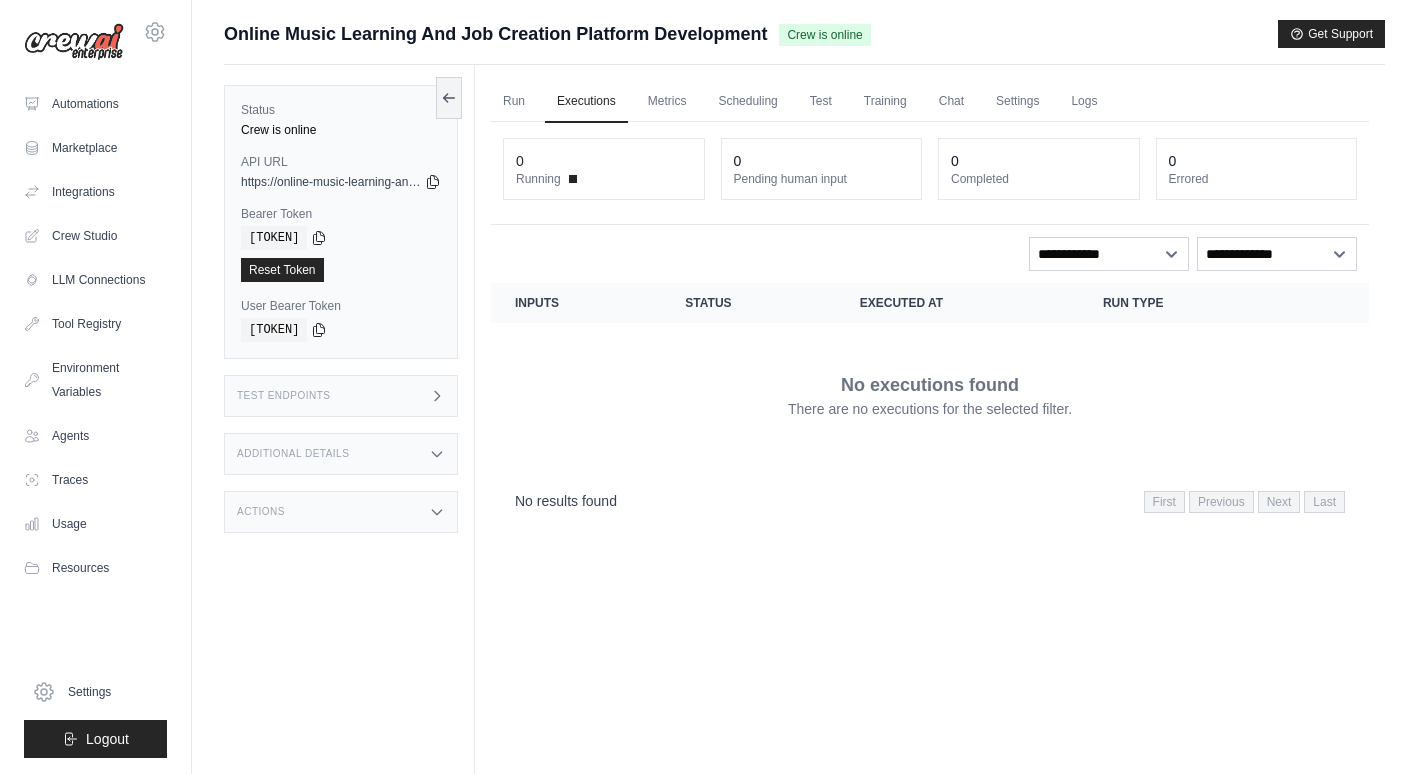scroll, scrollTop: 0, scrollLeft: 0, axis: both 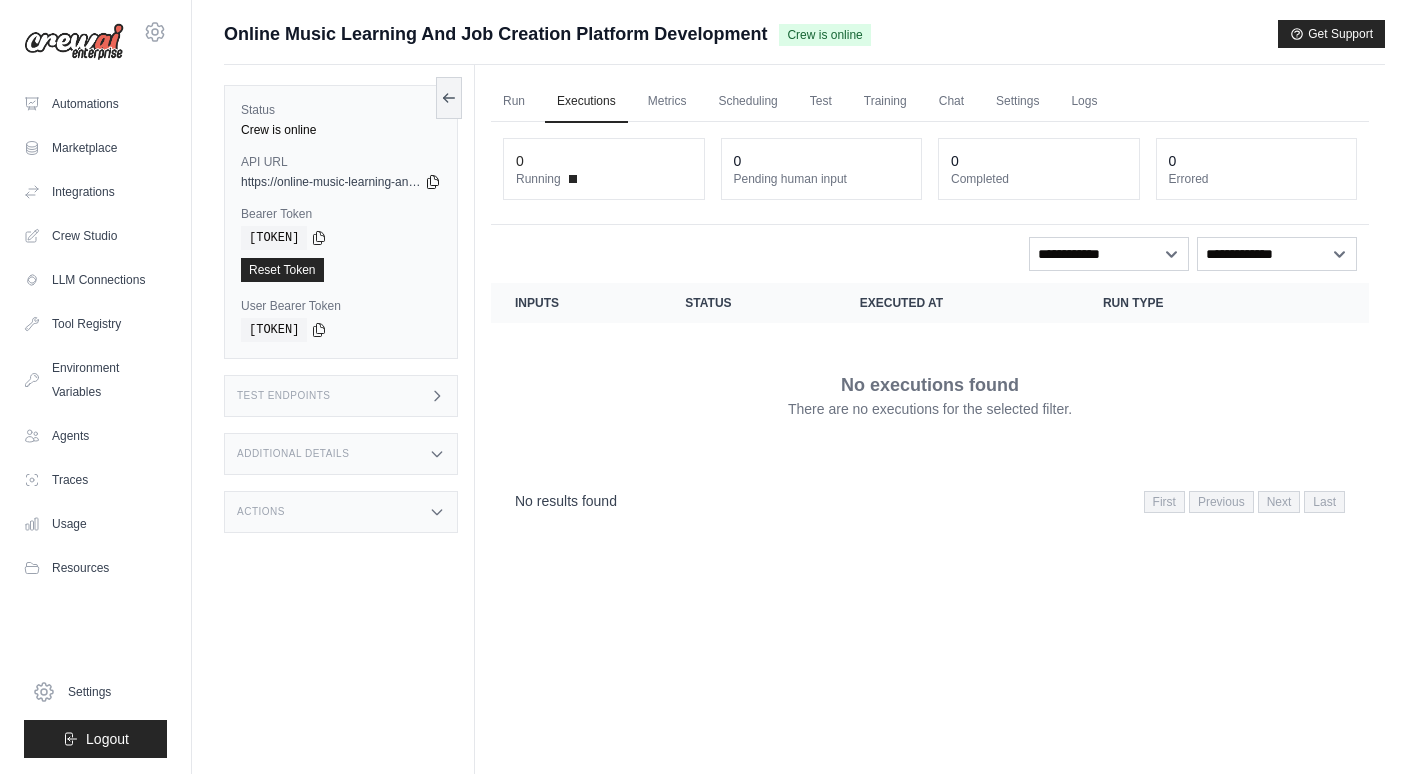 click 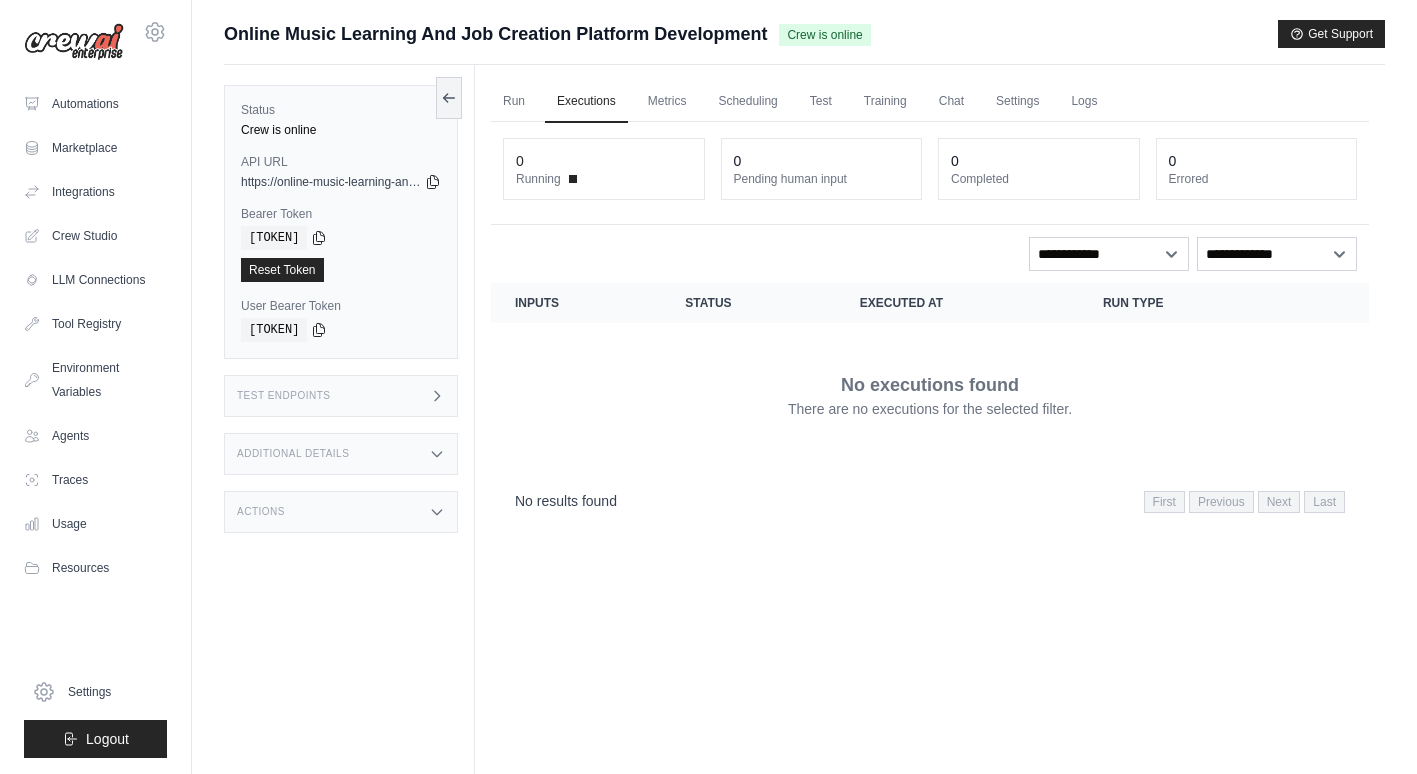 click on "Status
Crew is online
API URL
copied
https://online-music-learning-and-job-creation-plat-5dfac068.crewai.com
Bearer Token
copied
2c3ba35594cb
Reset Token
User Bearer Token" at bounding box center [349, 452] 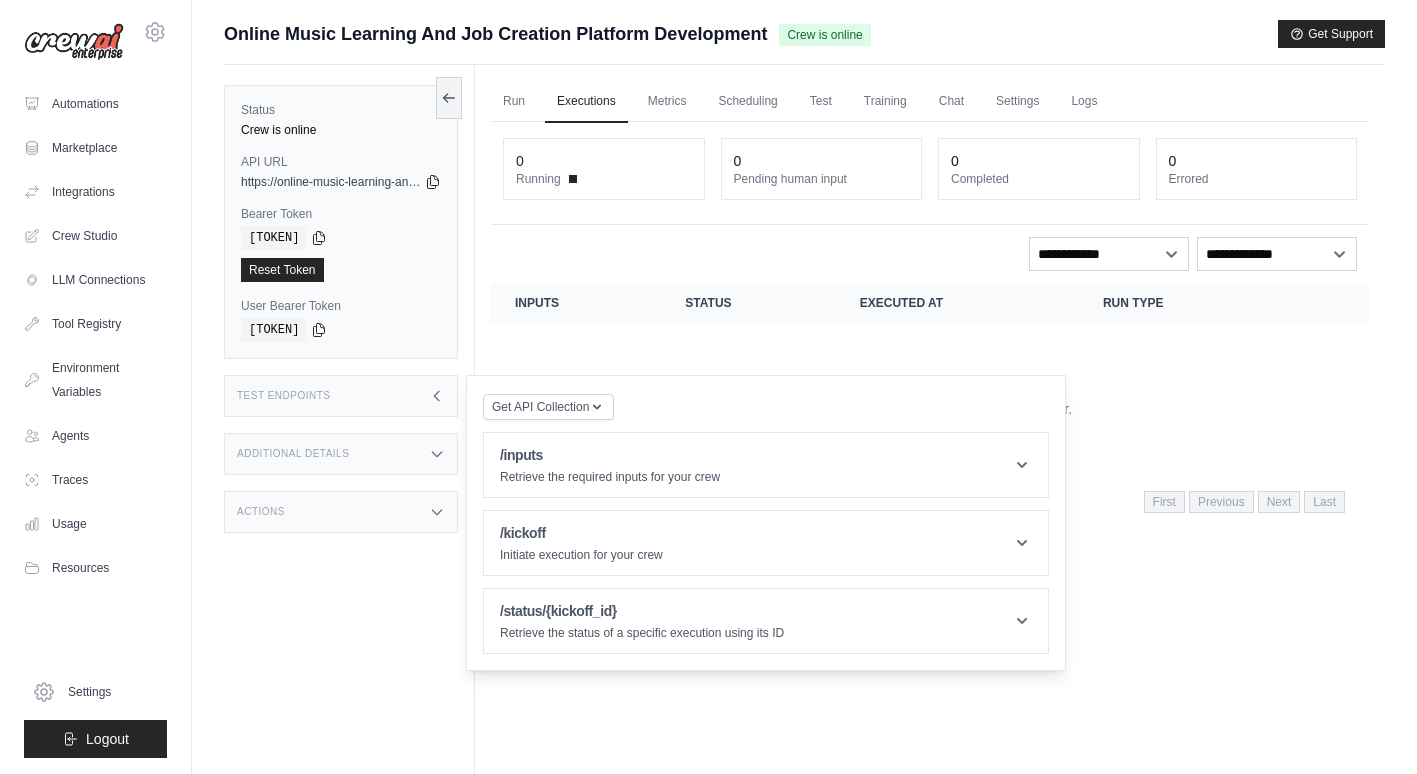 click on "Additional Details" at bounding box center [293, 454] 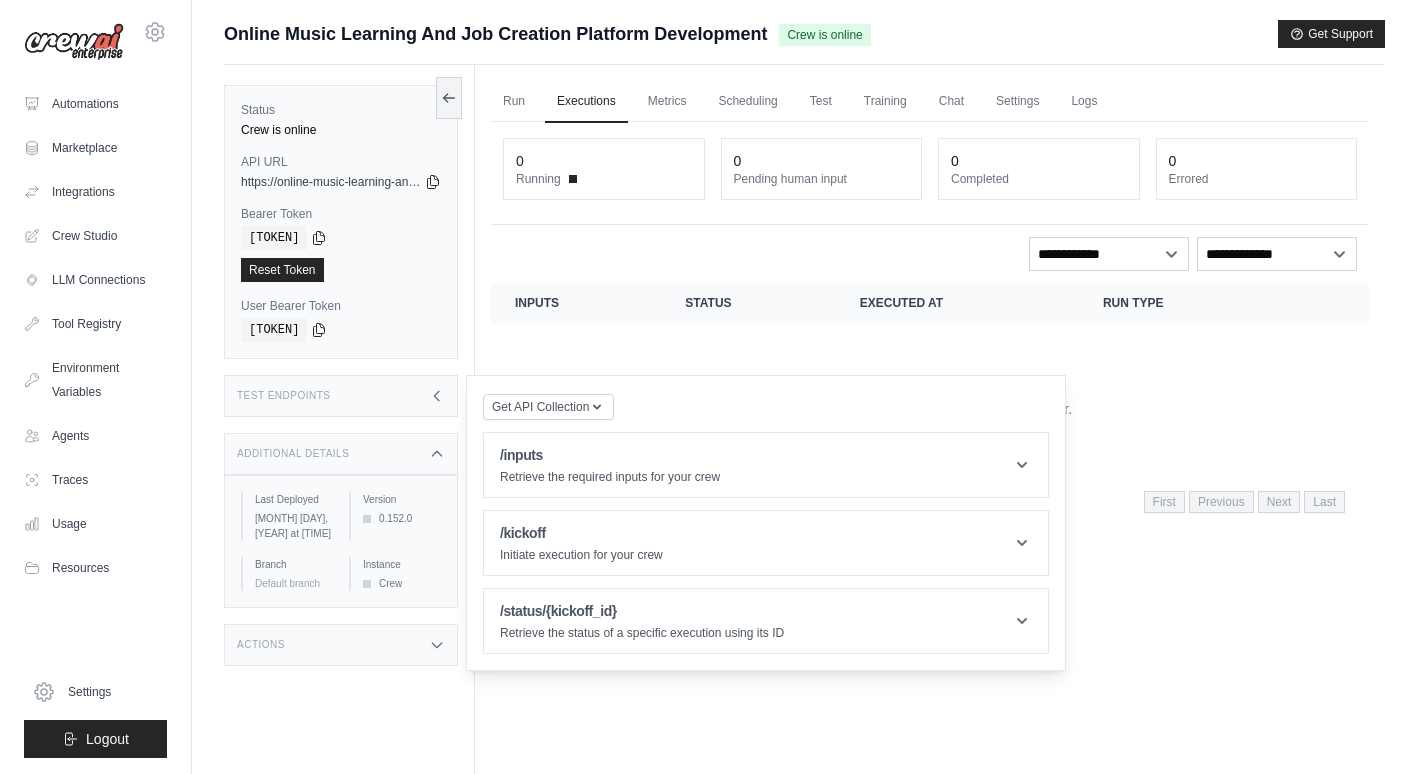 click on "Actions" at bounding box center (341, 645) 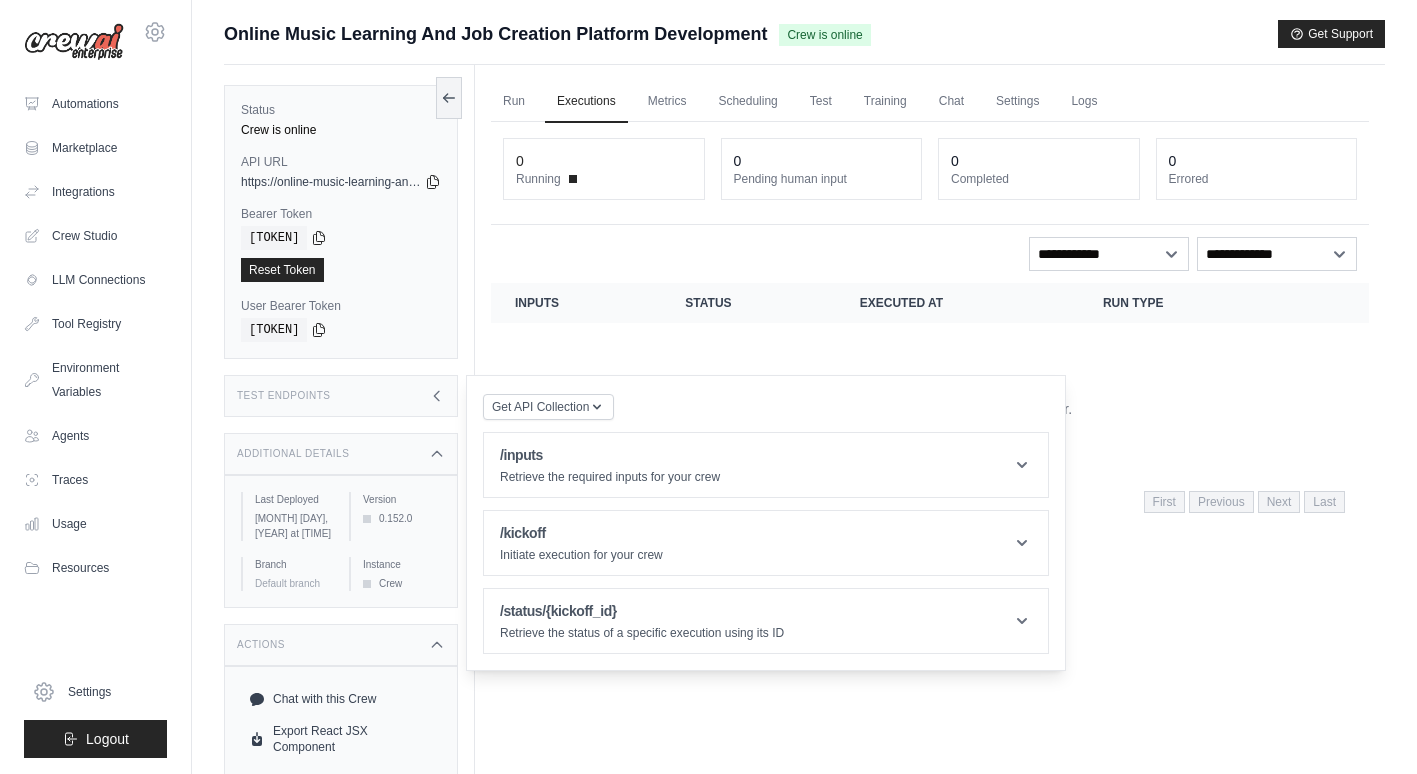 scroll, scrollTop: 118, scrollLeft: 0, axis: vertical 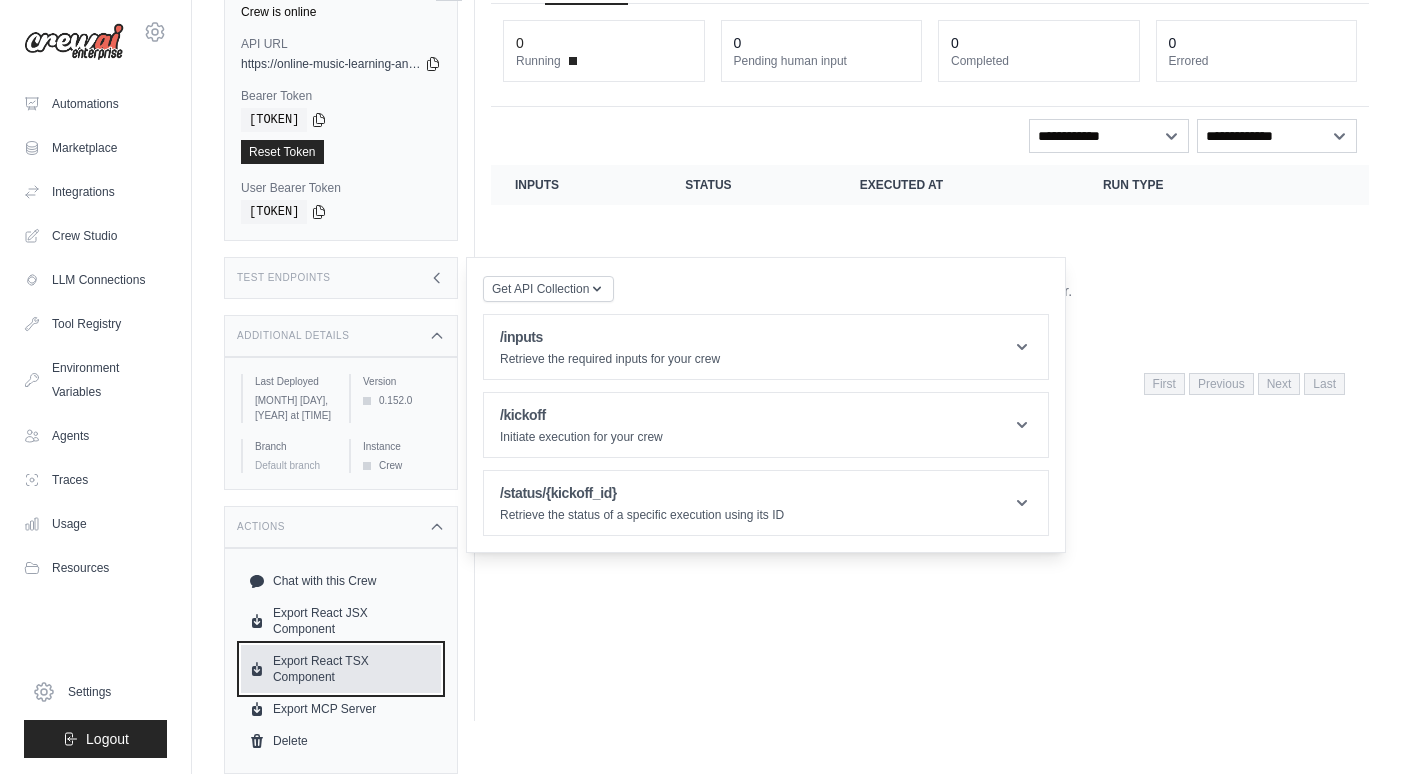 click on "Export React TSX Component" at bounding box center (341, 669) 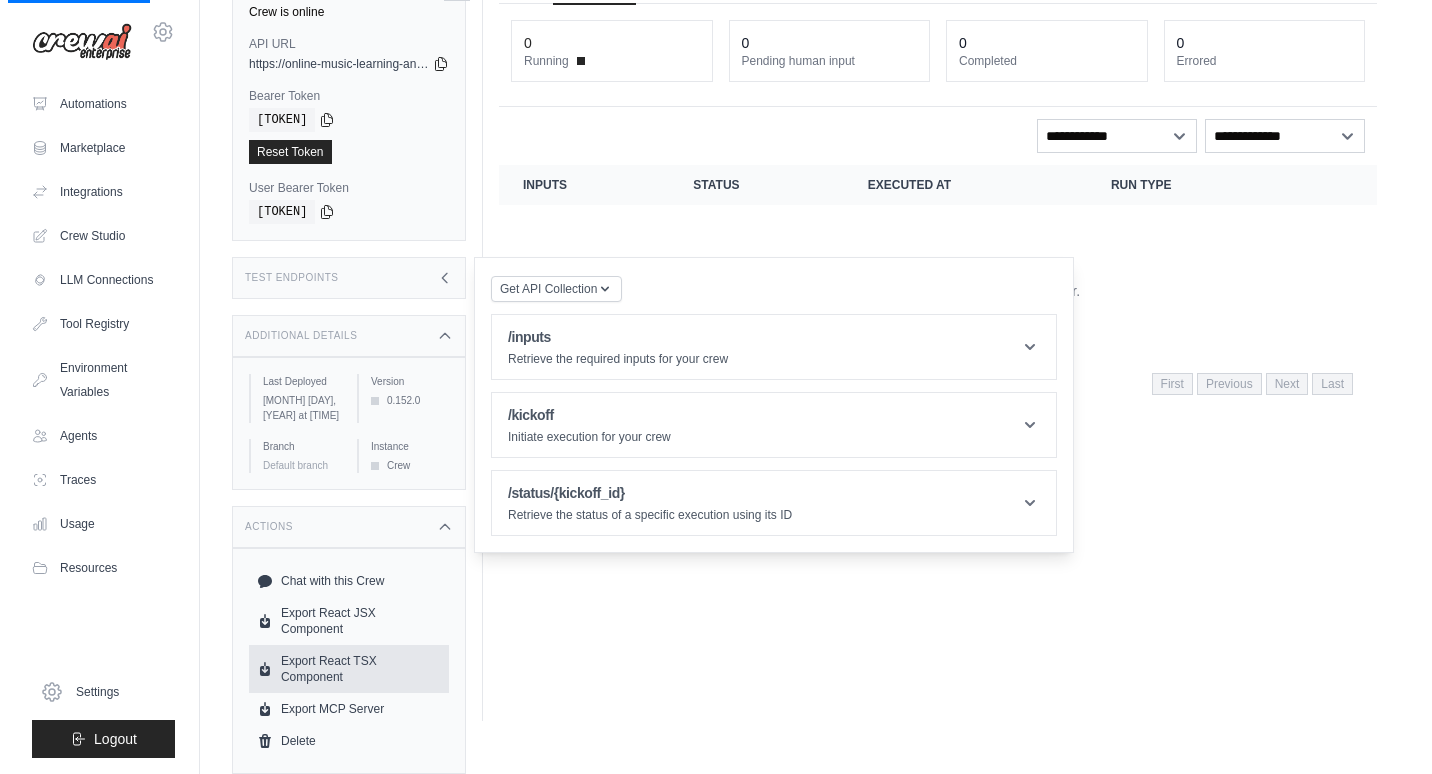 scroll, scrollTop: 0, scrollLeft: 0, axis: both 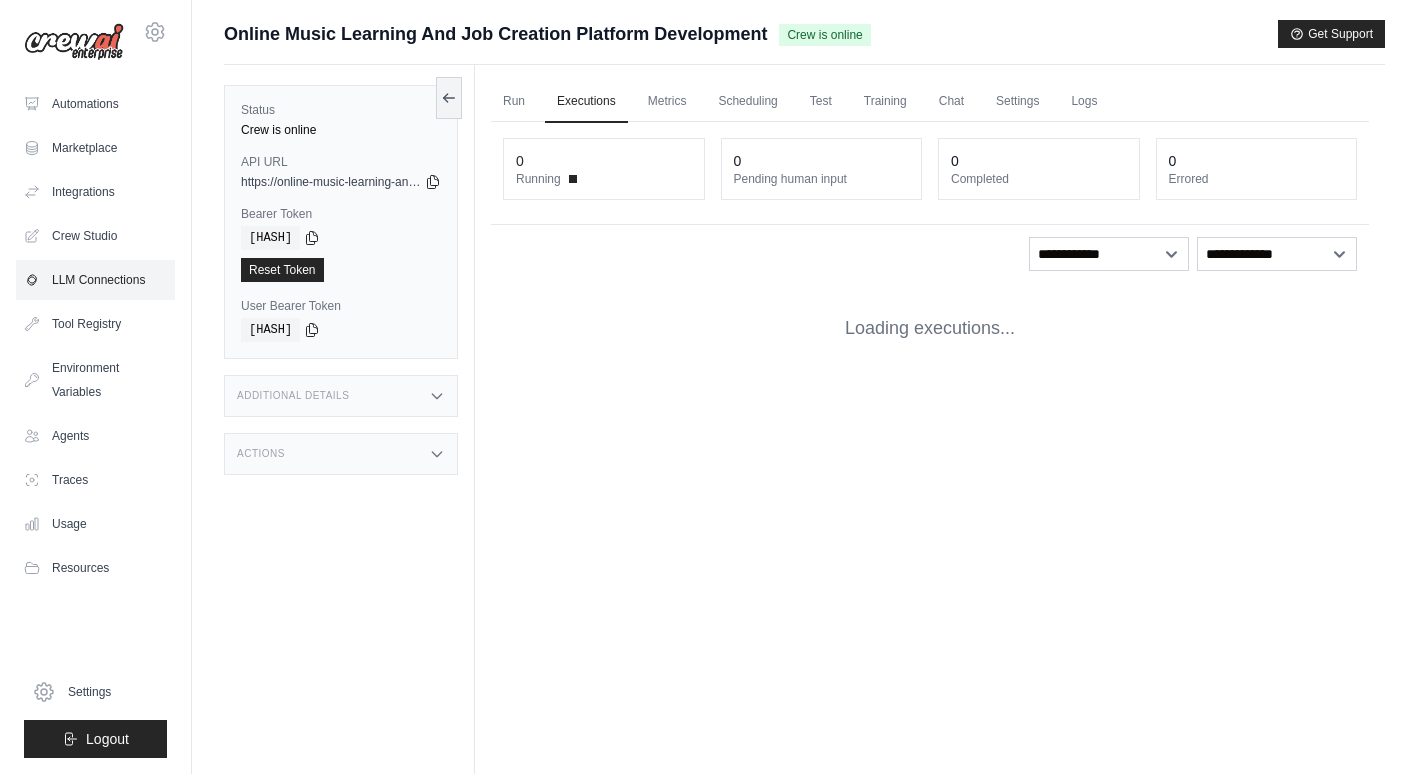 click on "LLM Connections" at bounding box center (95, 280) 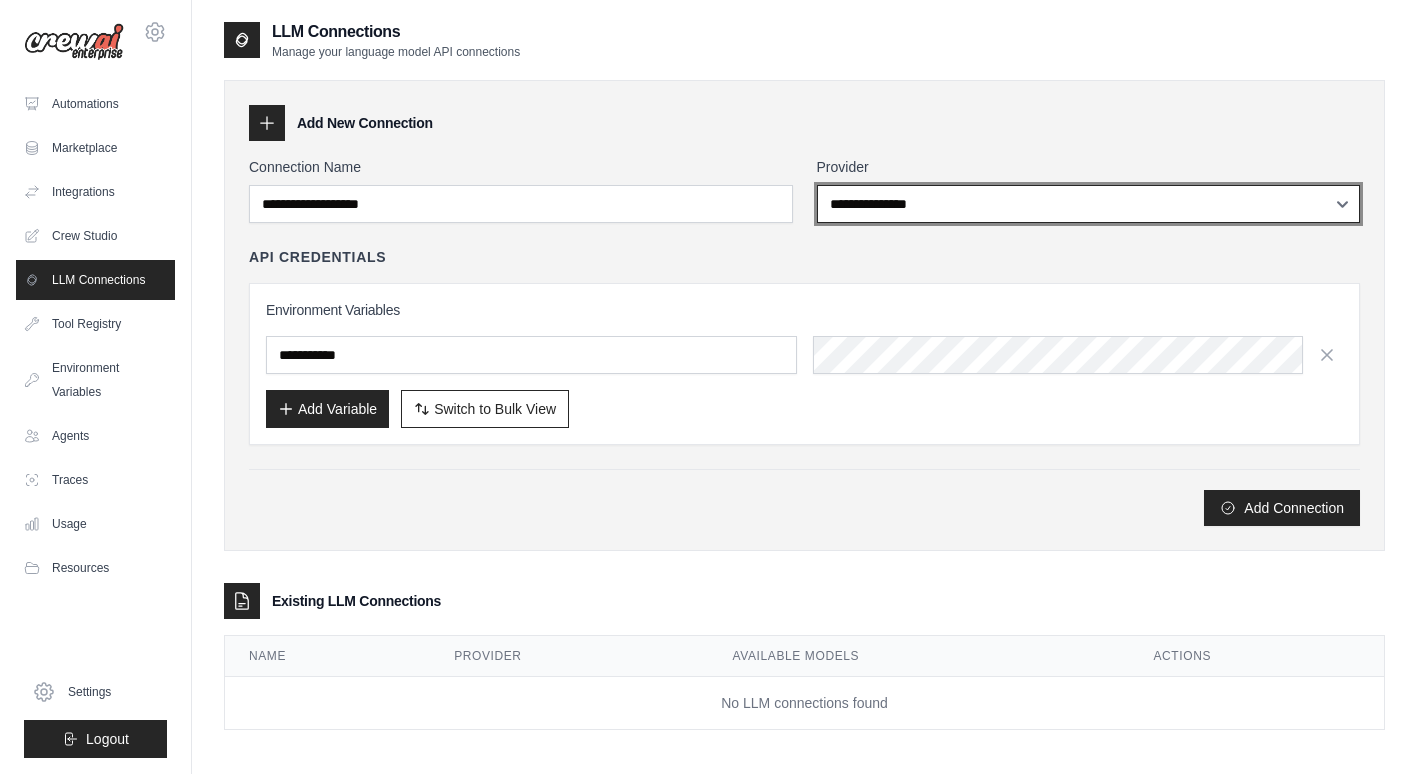 click on "**********" at bounding box center (1089, 204) 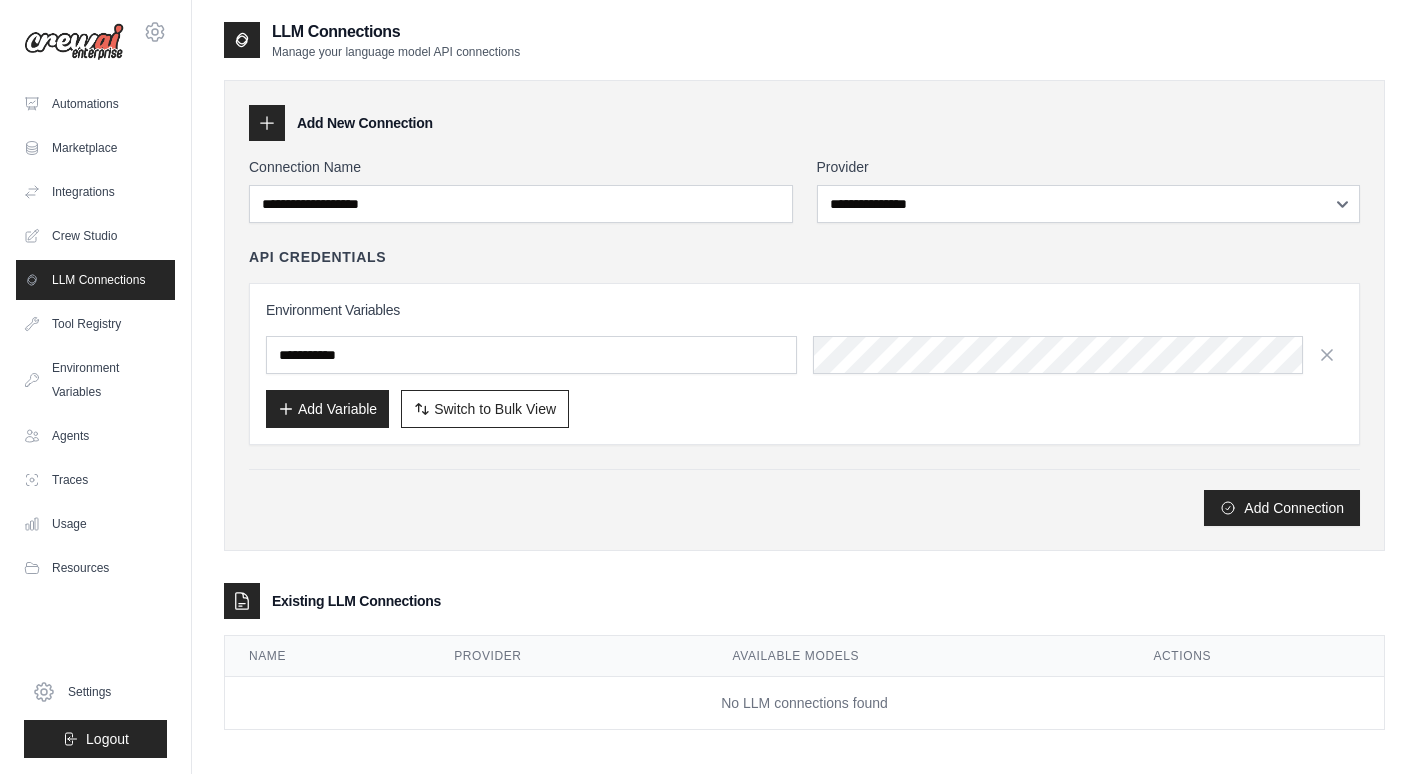 click on "API Credentials
Environment Variables
Add Variable
Switch to Bulk View
Switch to Table View" at bounding box center (804, 346) 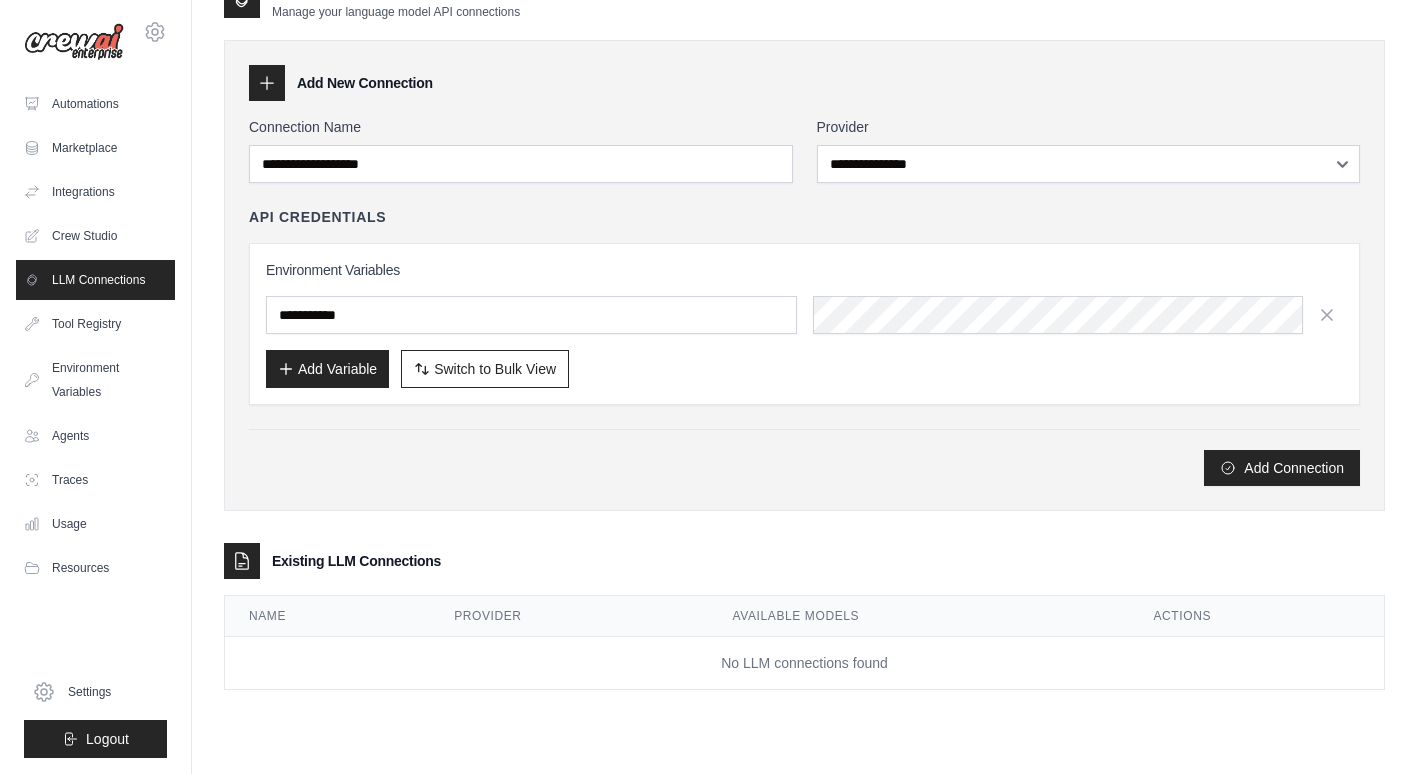 scroll, scrollTop: 0, scrollLeft: 0, axis: both 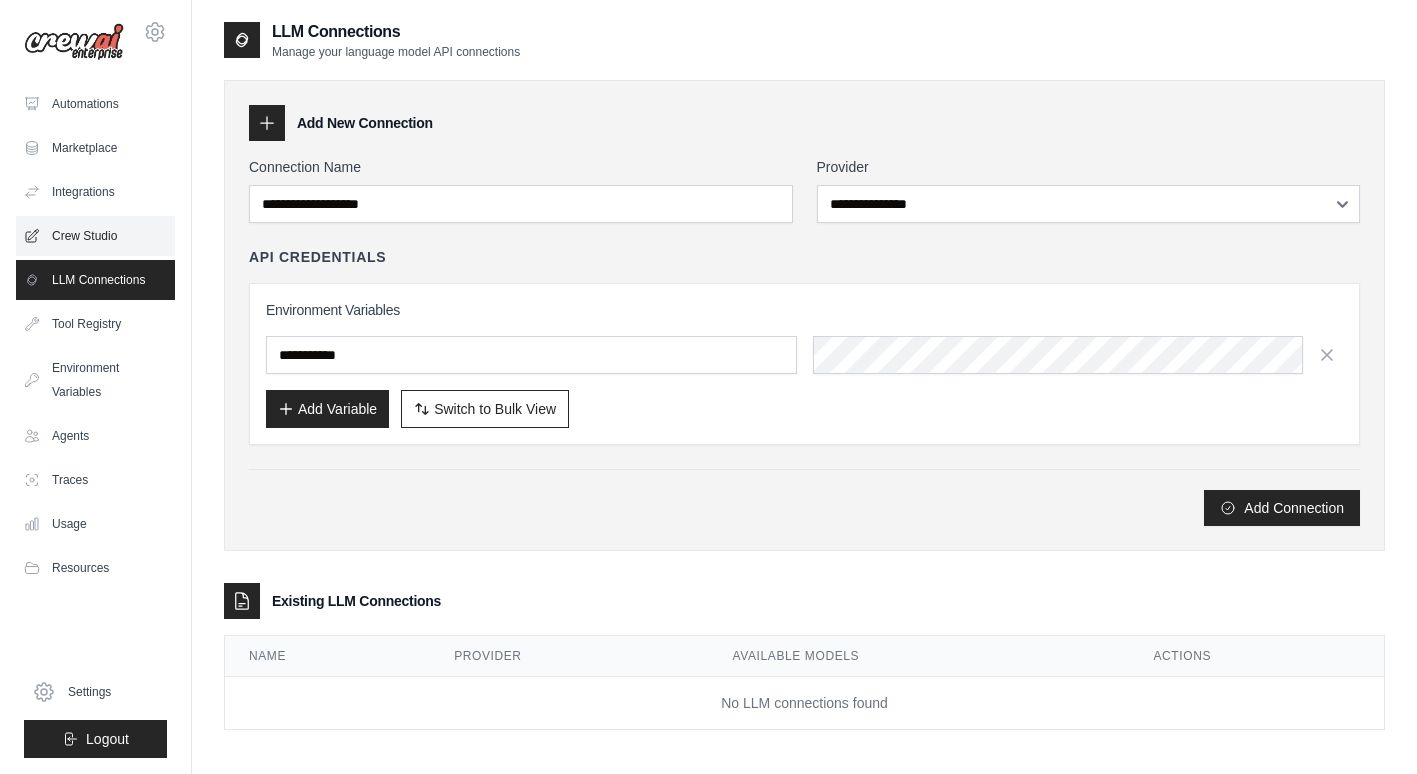 click on "Crew Studio" at bounding box center [95, 236] 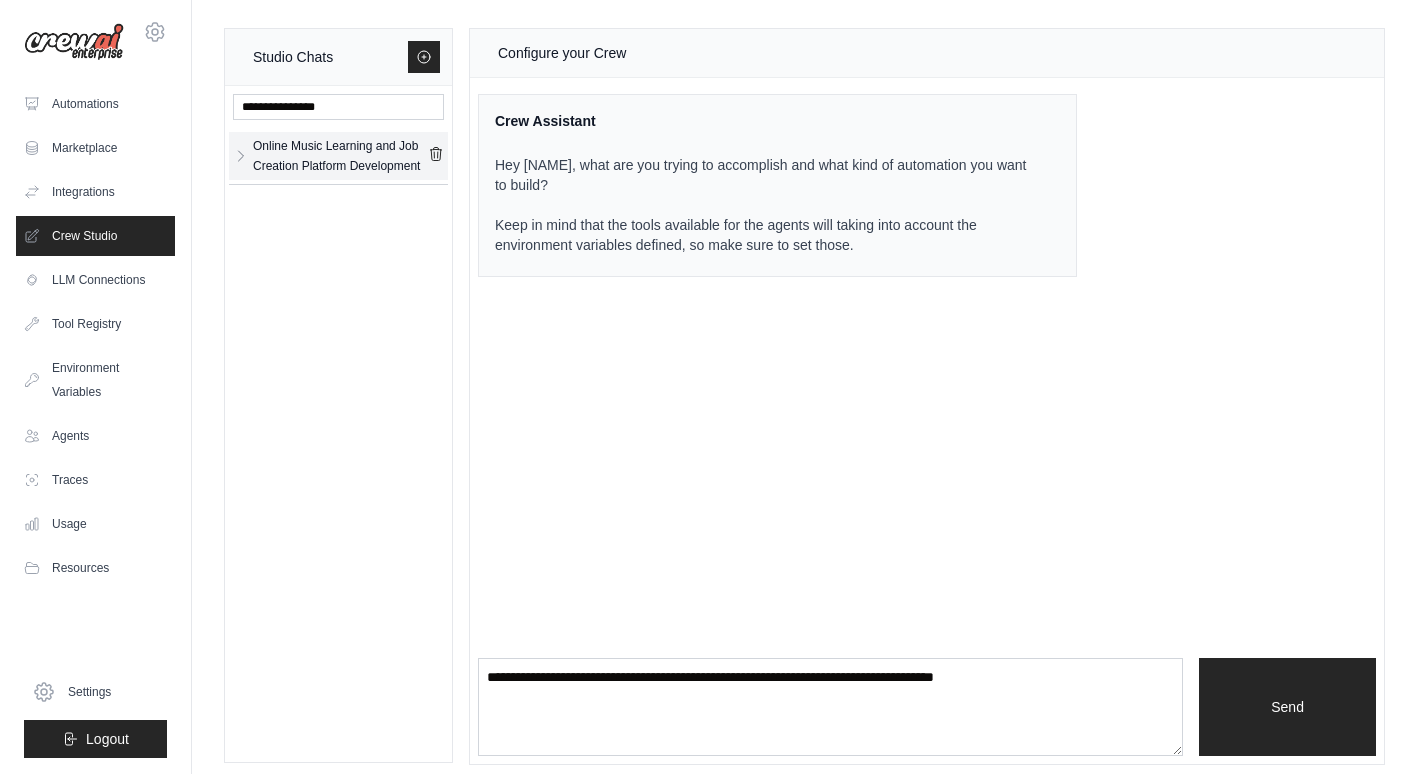 click on "Online Music Learning and Job Creation Platform Development" at bounding box center [340, 156] 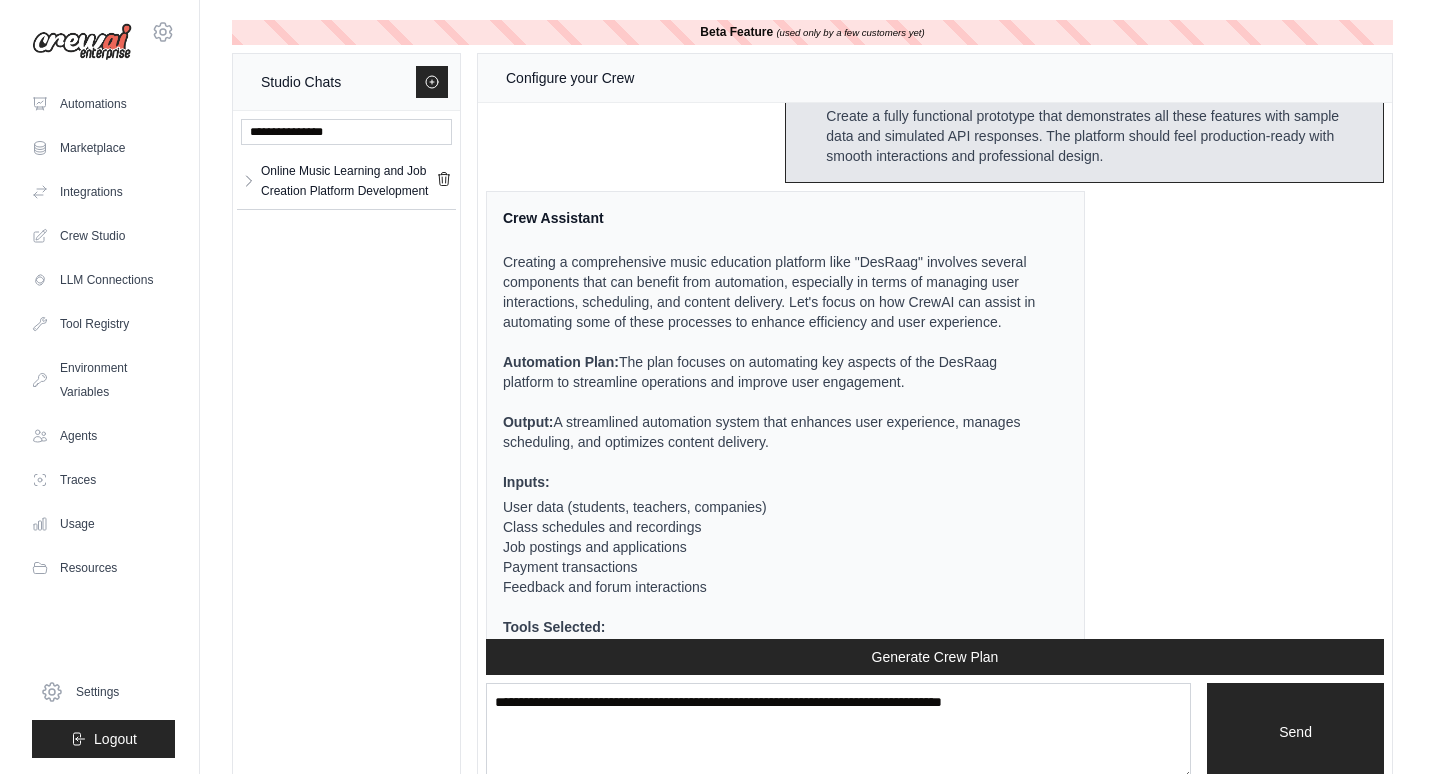scroll, scrollTop: 2904, scrollLeft: 0, axis: vertical 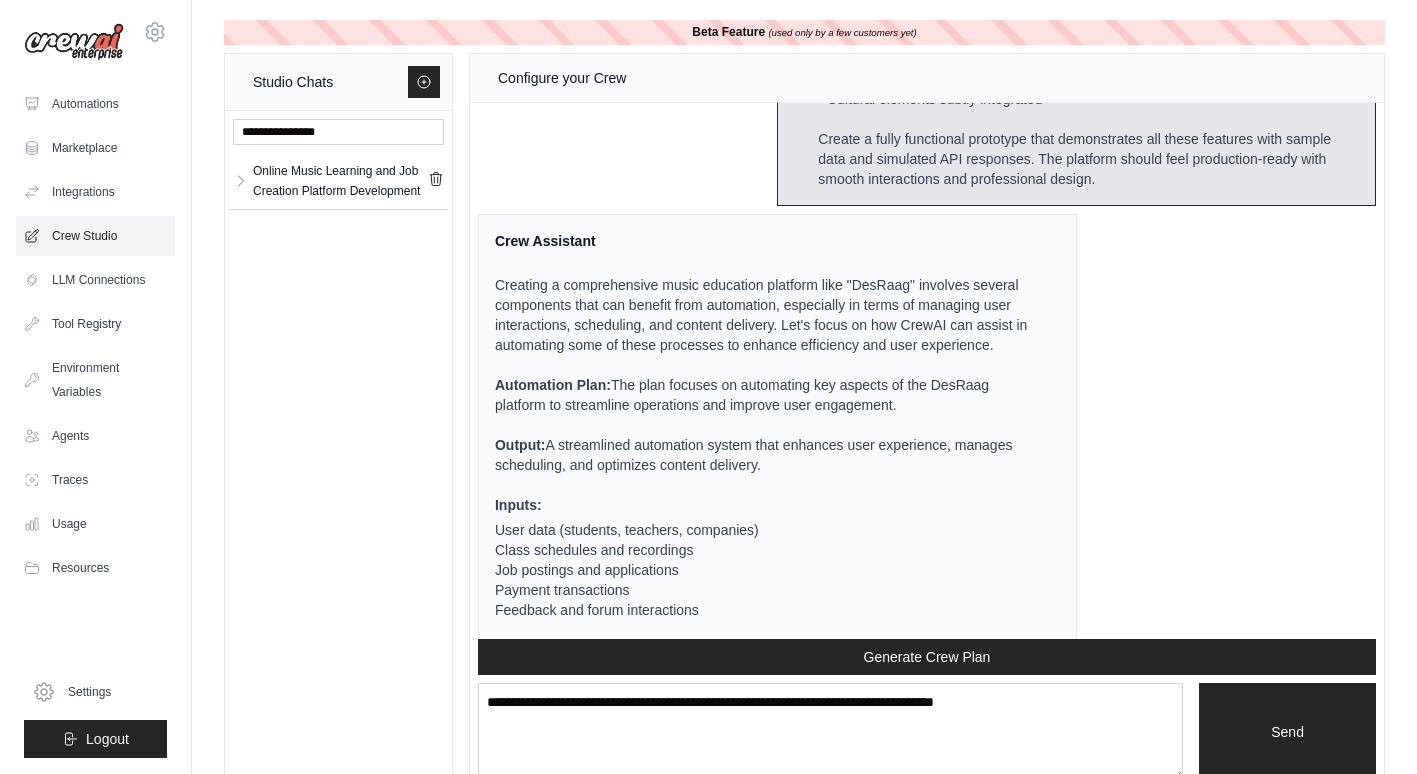 click on "Crew Studio" at bounding box center (95, 236) 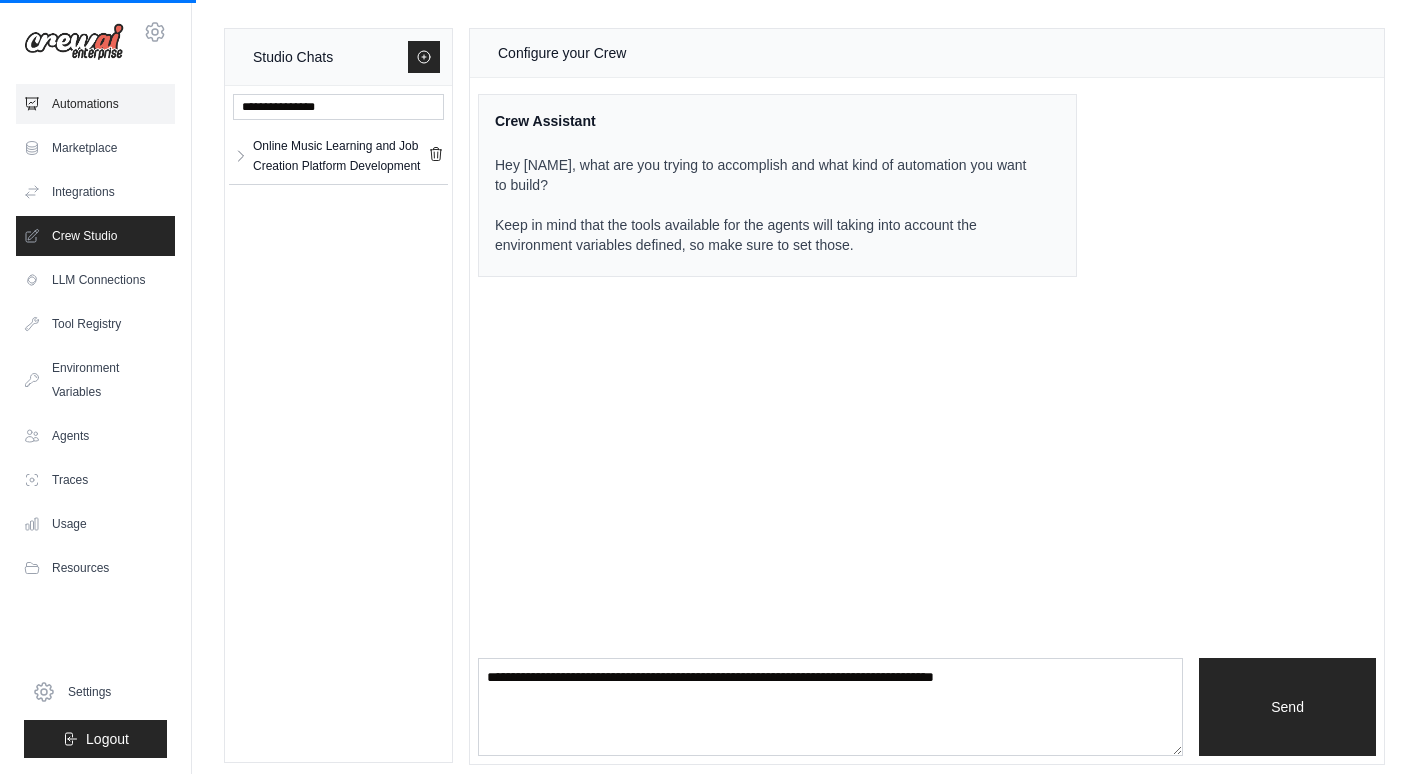 click on "Automations" at bounding box center (95, 104) 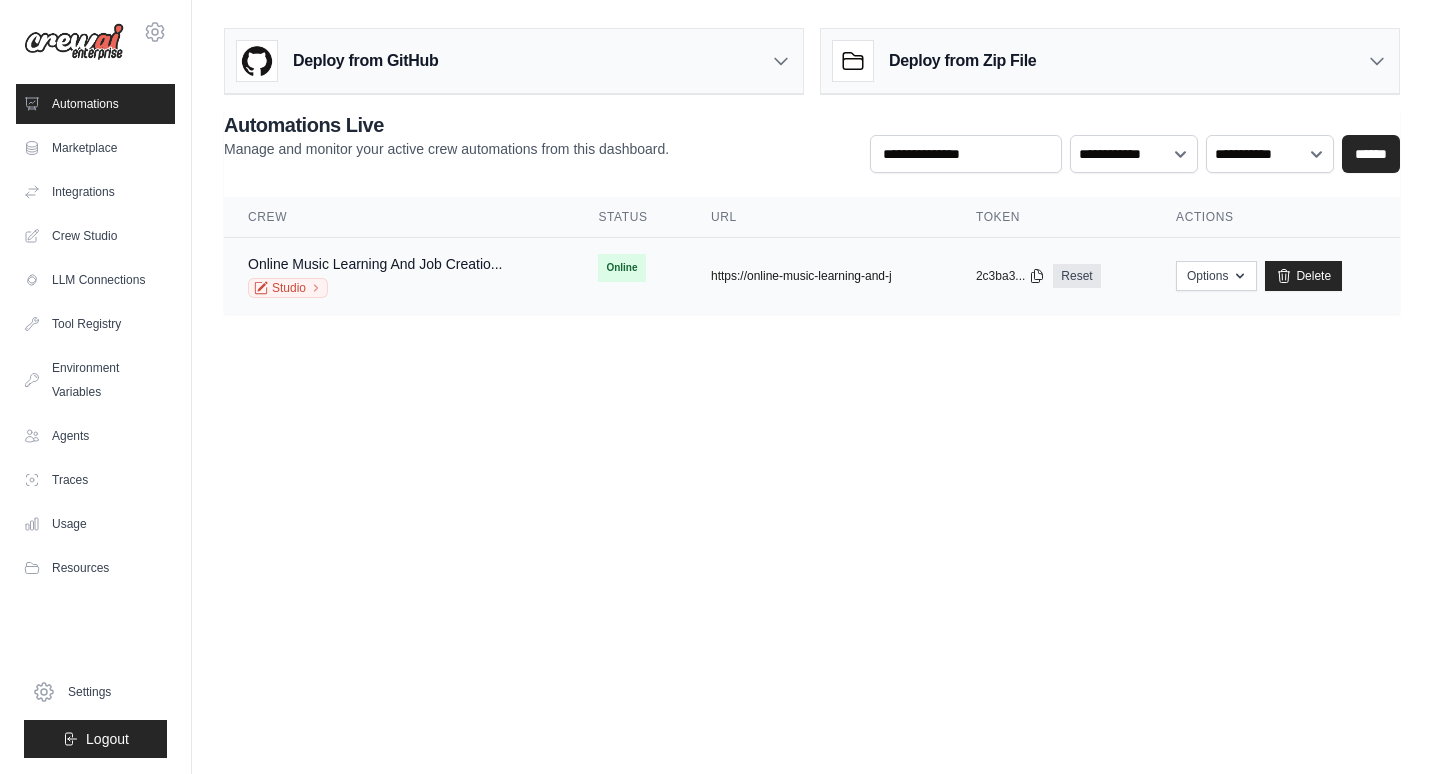 click on "https://online-music-learning-and-j" at bounding box center [801, 276] 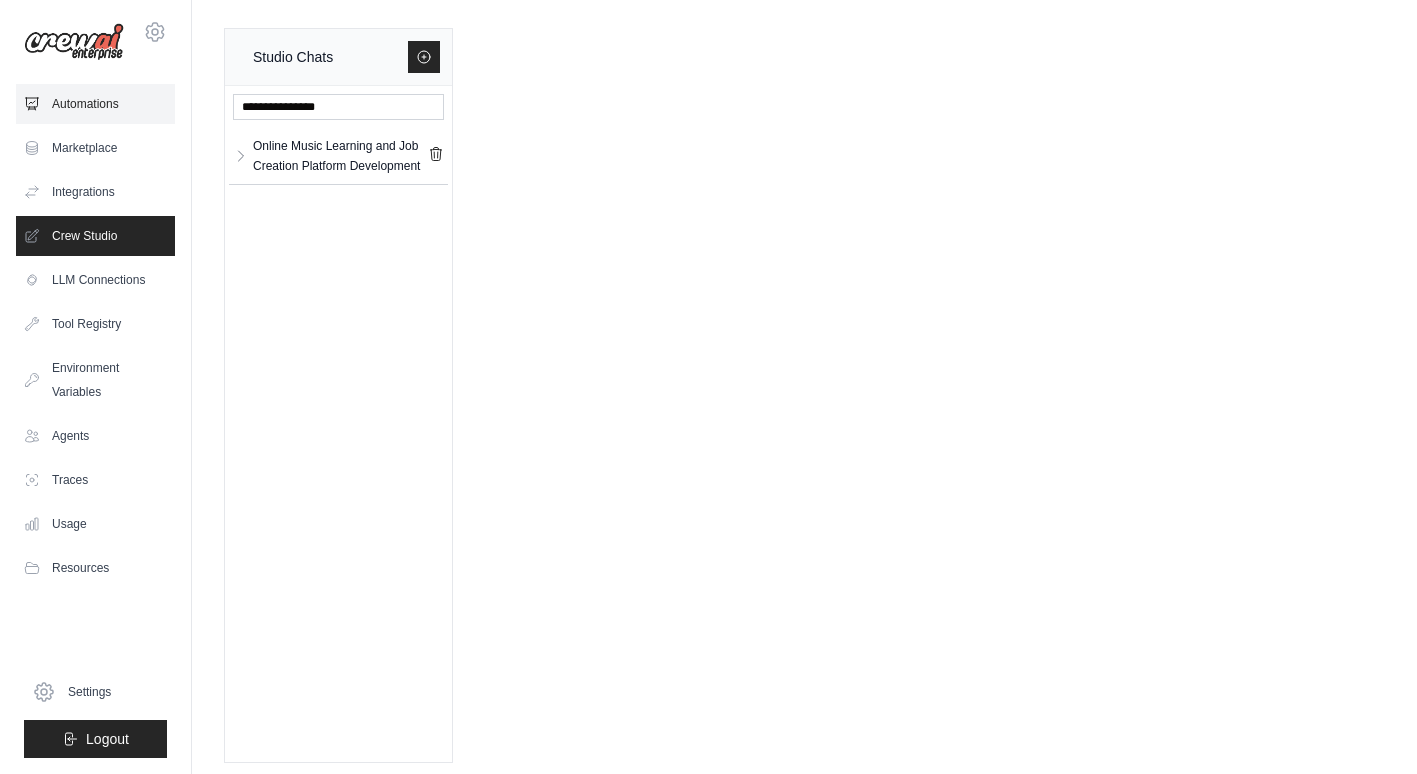 click on "Automations" at bounding box center [95, 104] 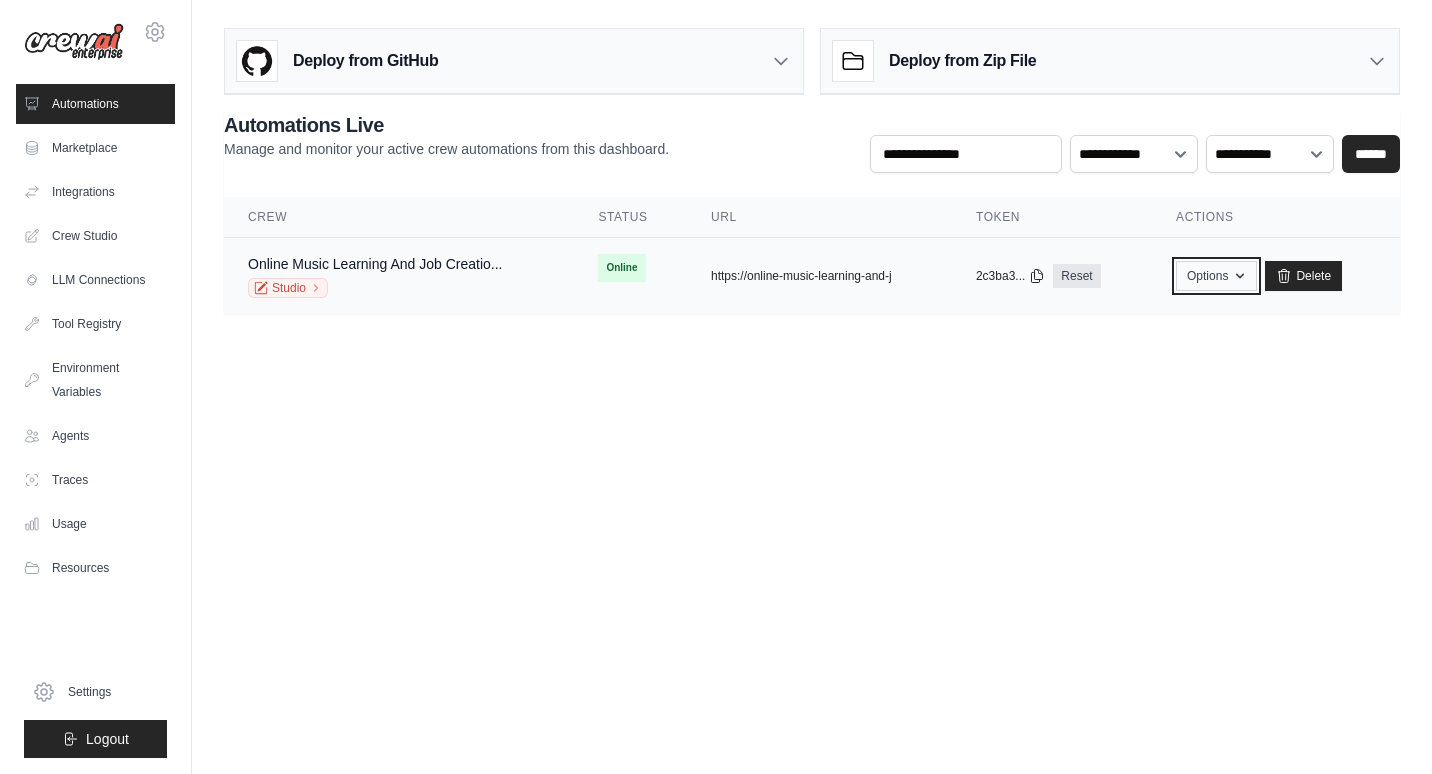 click on "Options" at bounding box center (1216, 276) 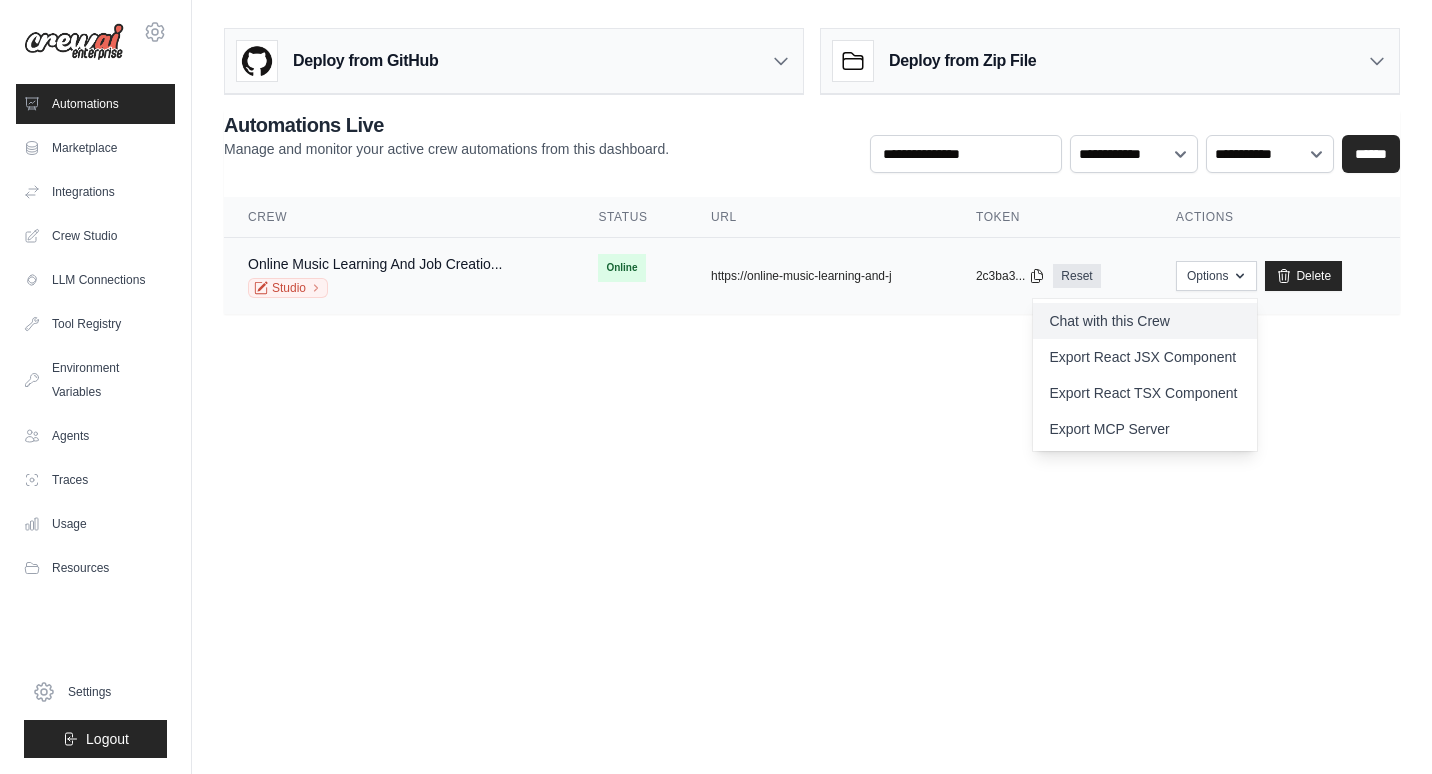 click on "Chat with this
Crew" at bounding box center [1145, 321] 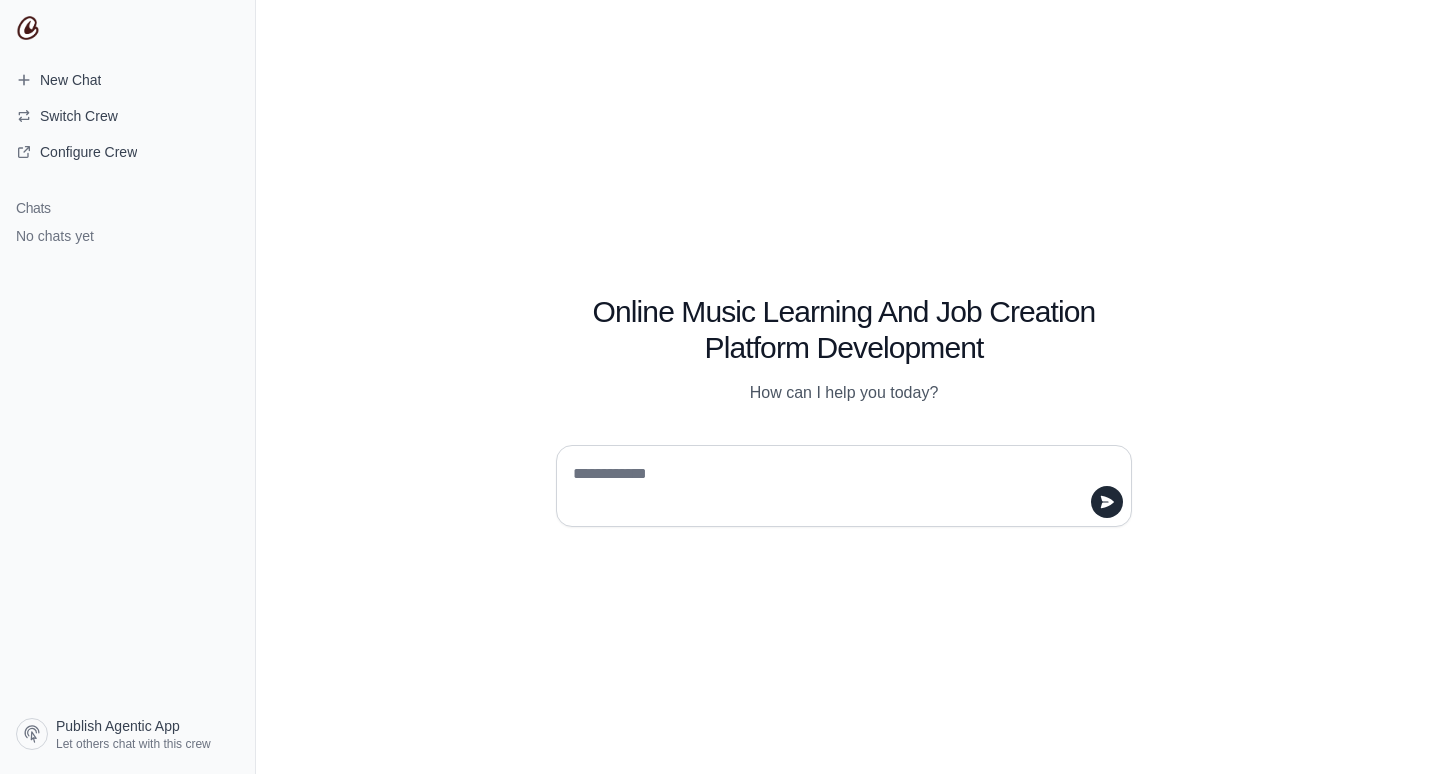 scroll, scrollTop: 0, scrollLeft: 0, axis: both 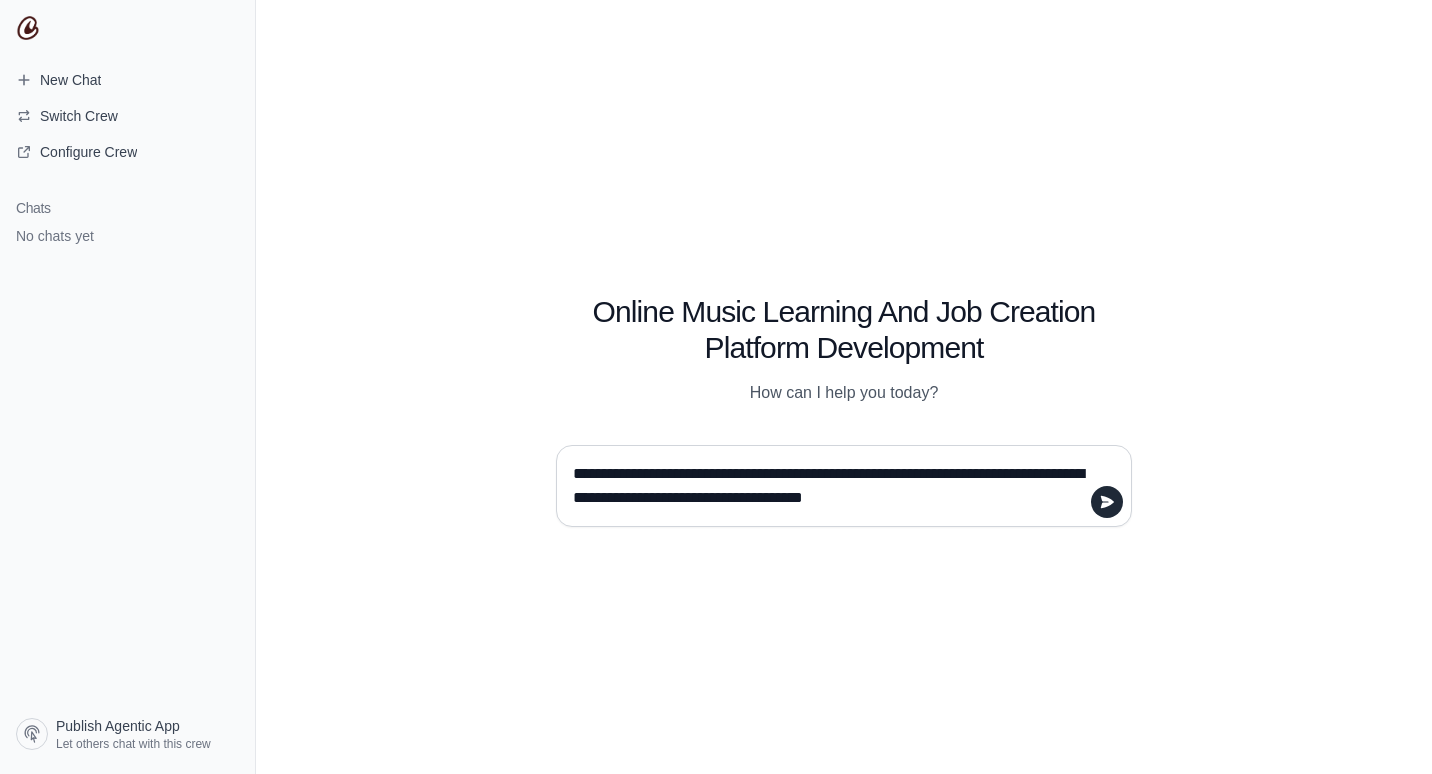 type on "**********" 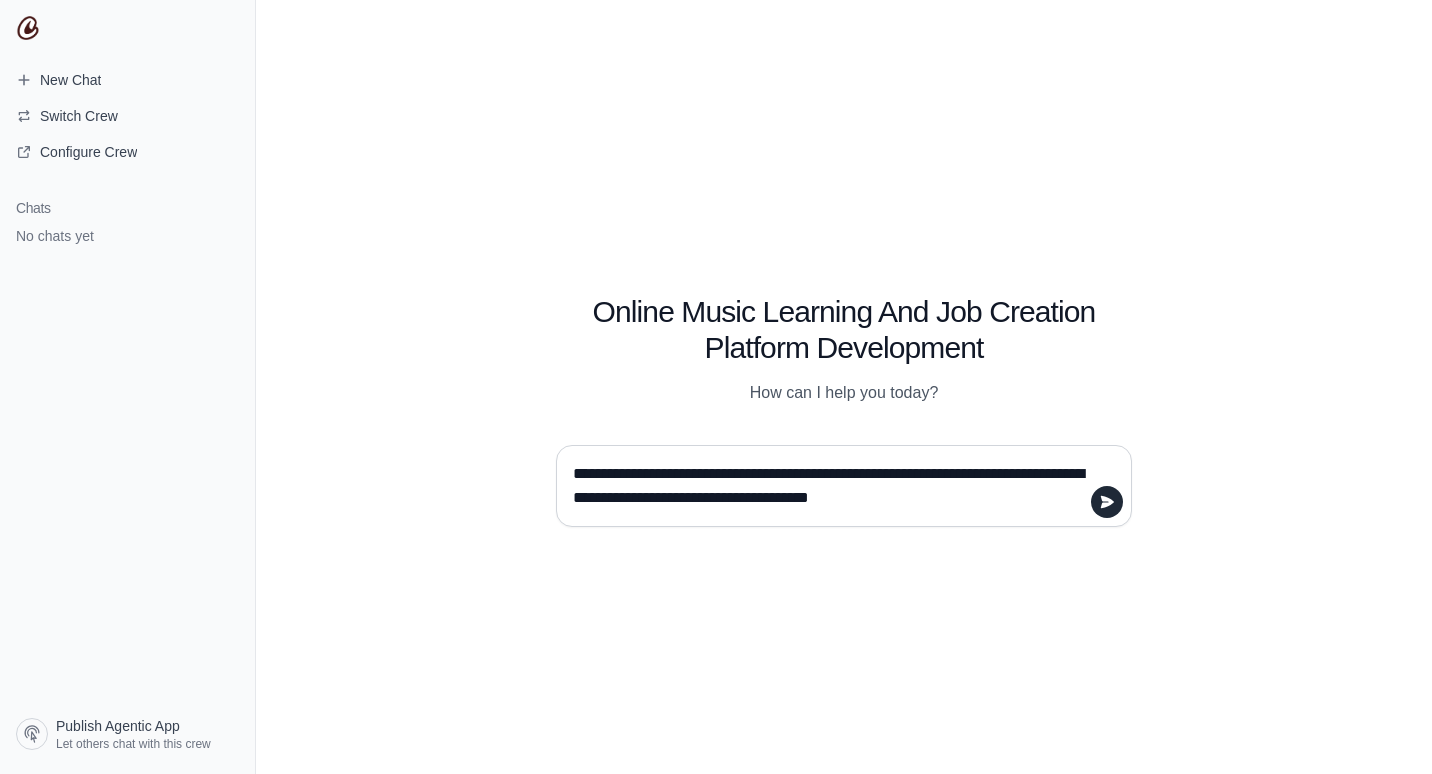type 